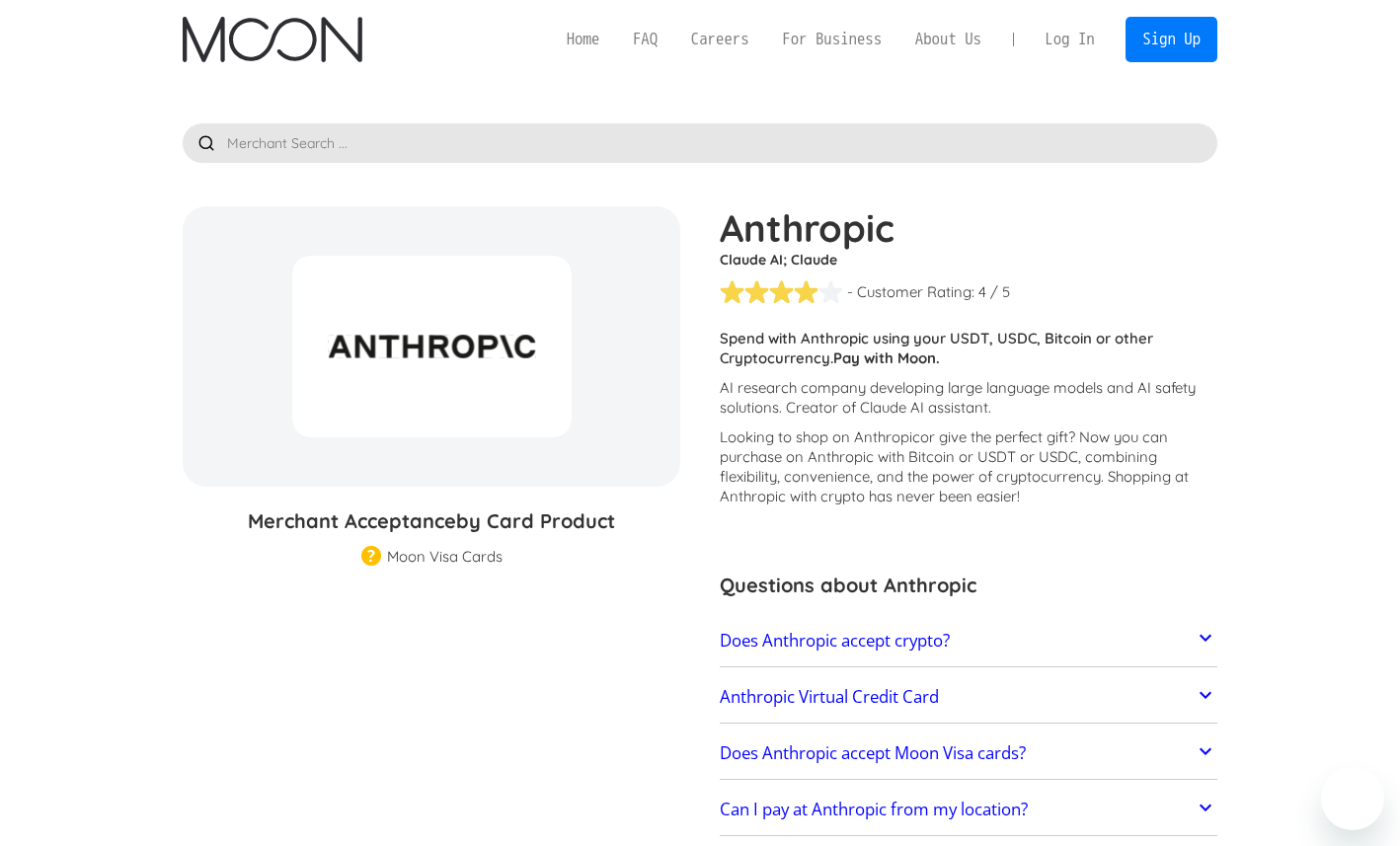 scroll, scrollTop: 0, scrollLeft: 0, axis: both 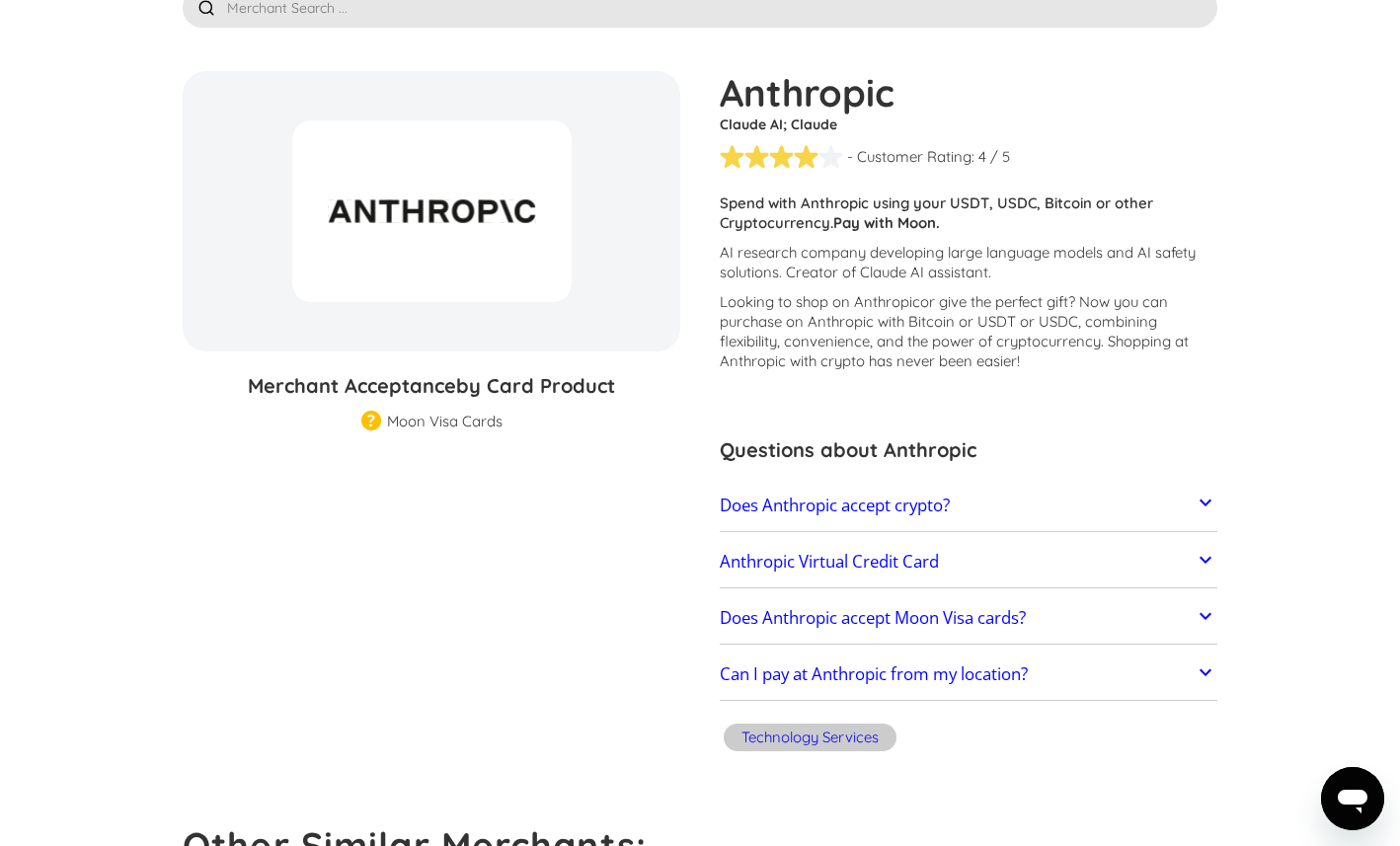 click on "Does Anthropic accept crypto?" at bounding box center (969, 505) 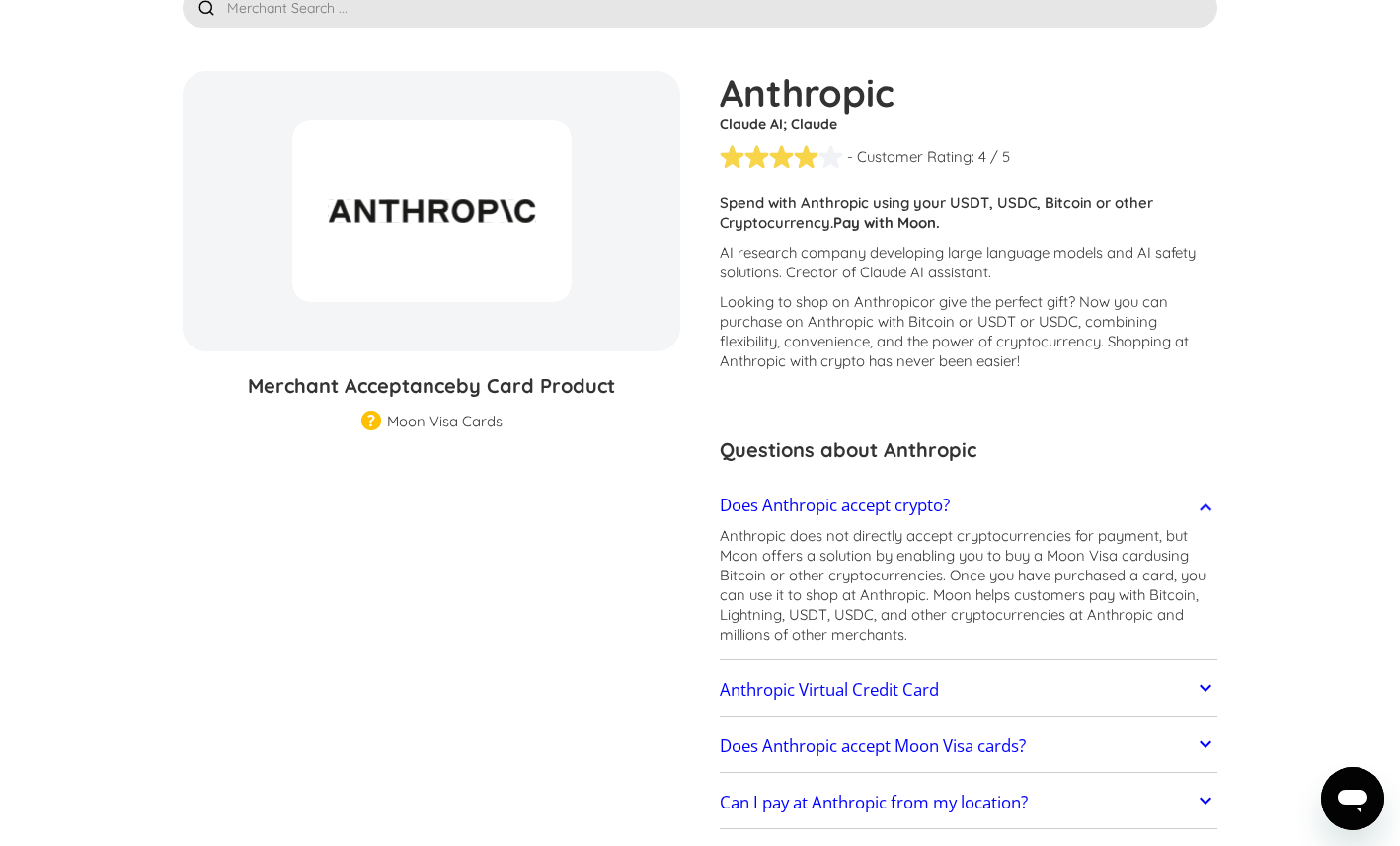 click on "Does Anthropic accept crypto?" at bounding box center [969, 505] 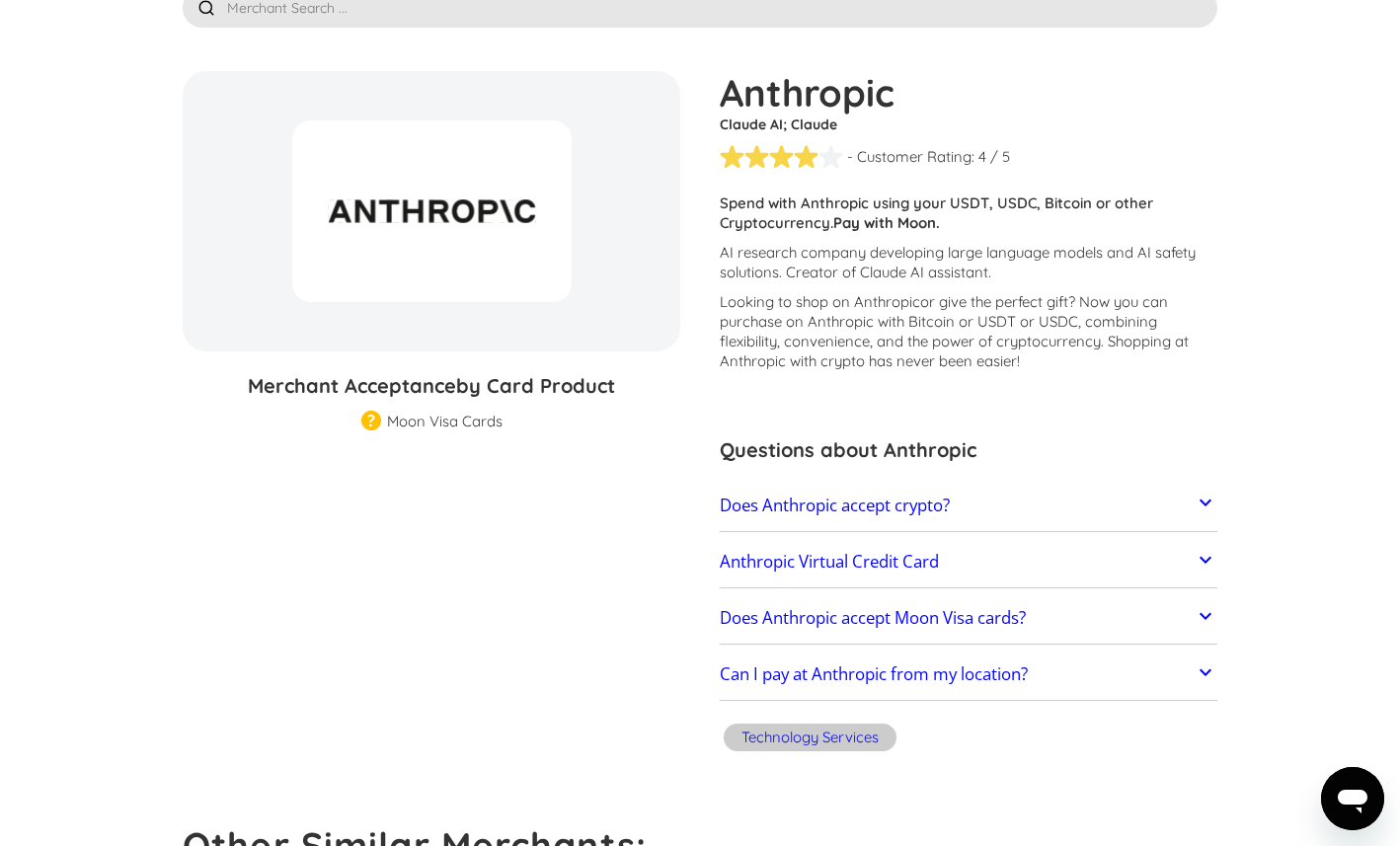 click on "Anthropic Virtual Credit Card" at bounding box center [969, 562] 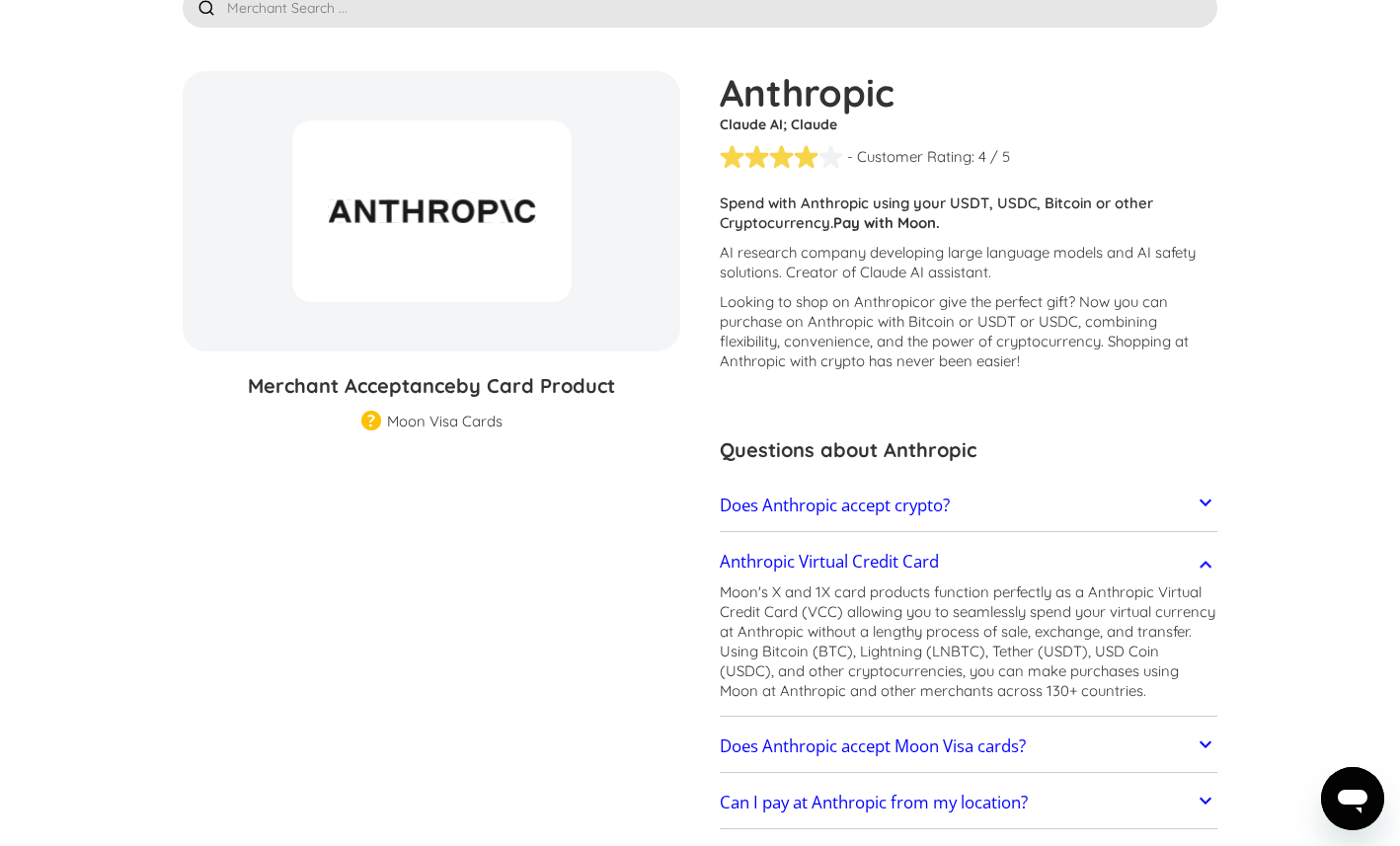 click on "Anthropic Virtual Credit Card" at bounding box center (969, 562) 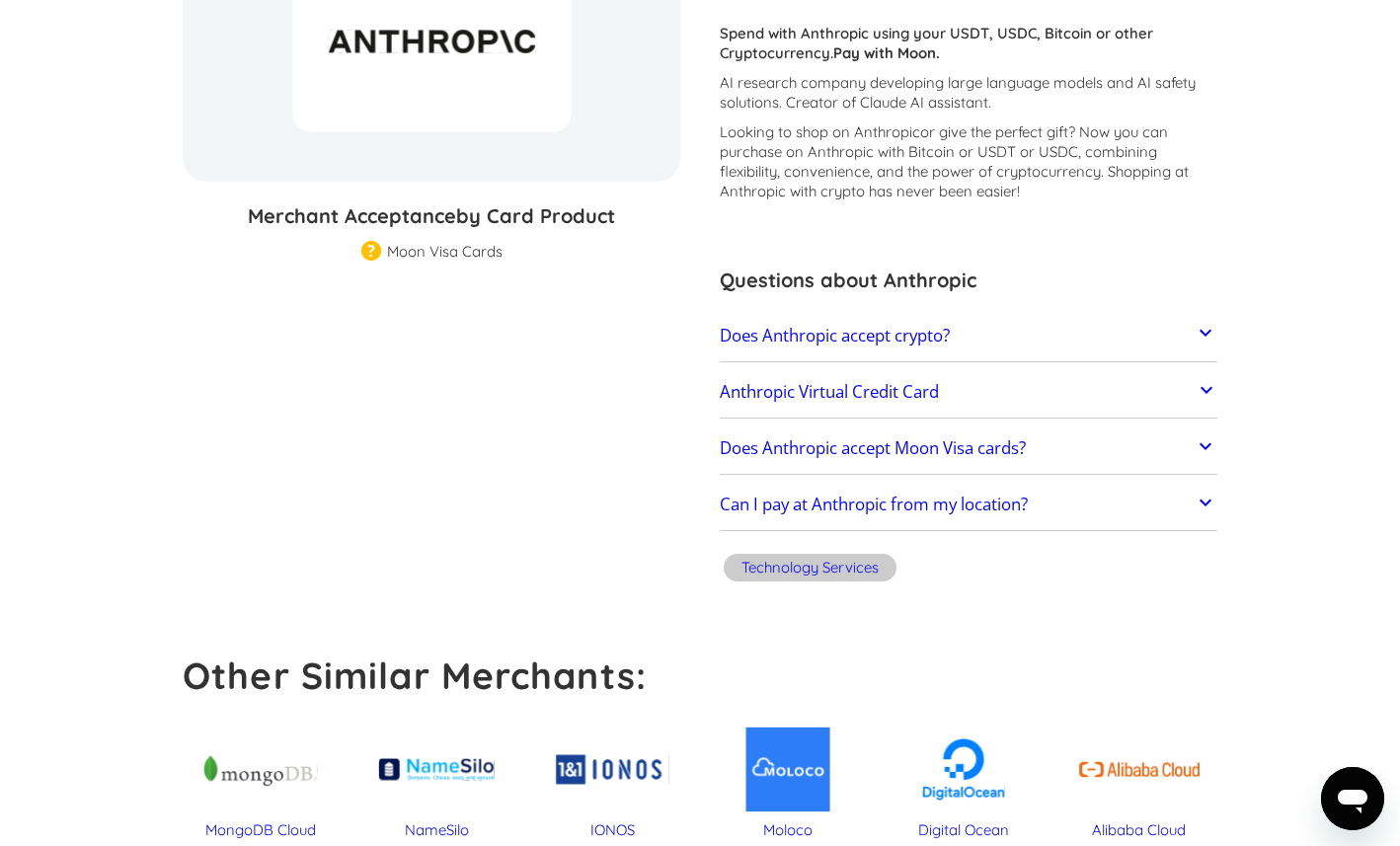 scroll, scrollTop: 337, scrollLeft: 0, axis: vertical 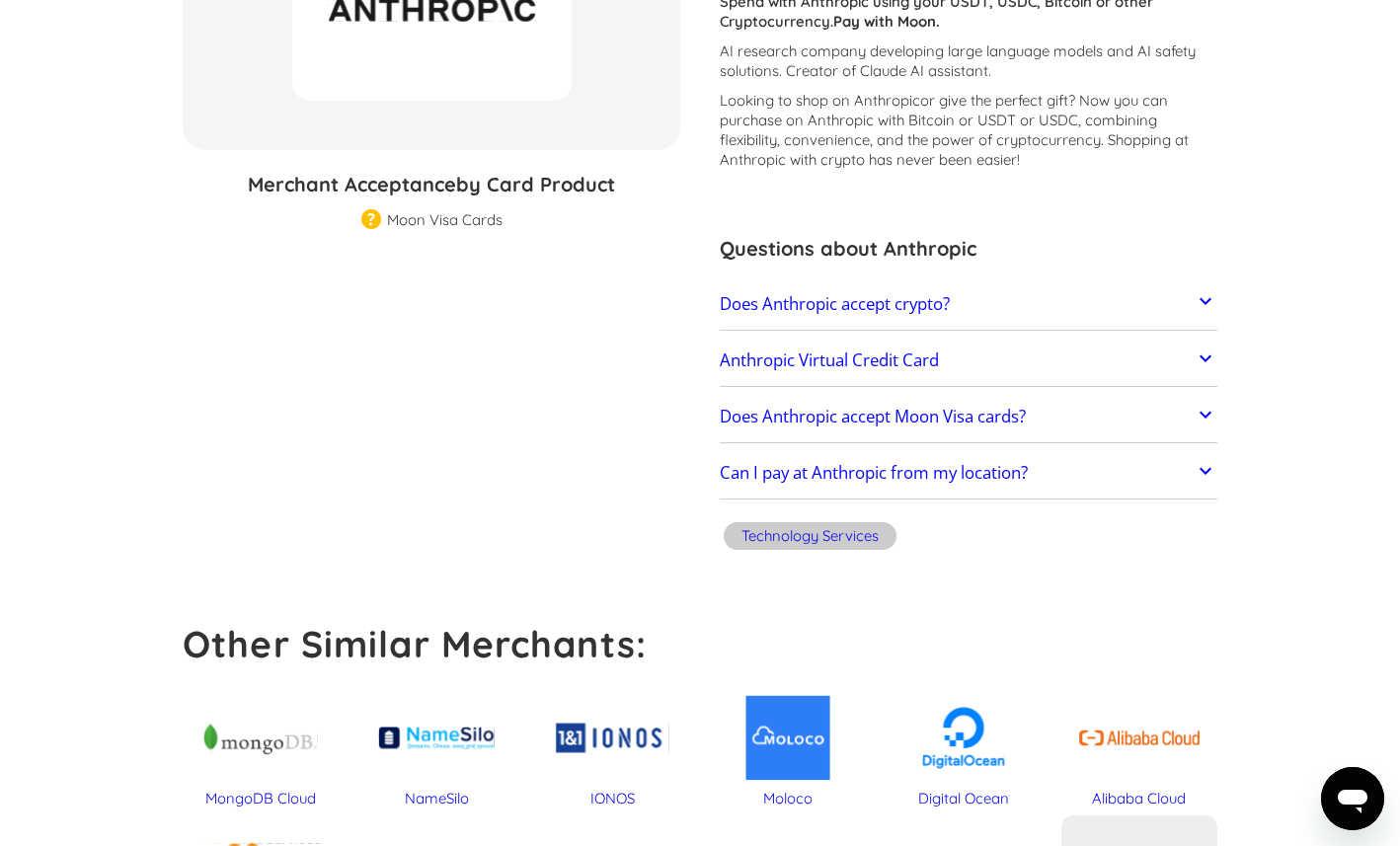 click on "Does Anthropic accept Moon Visa cards?" at bounding box center [969, 417] 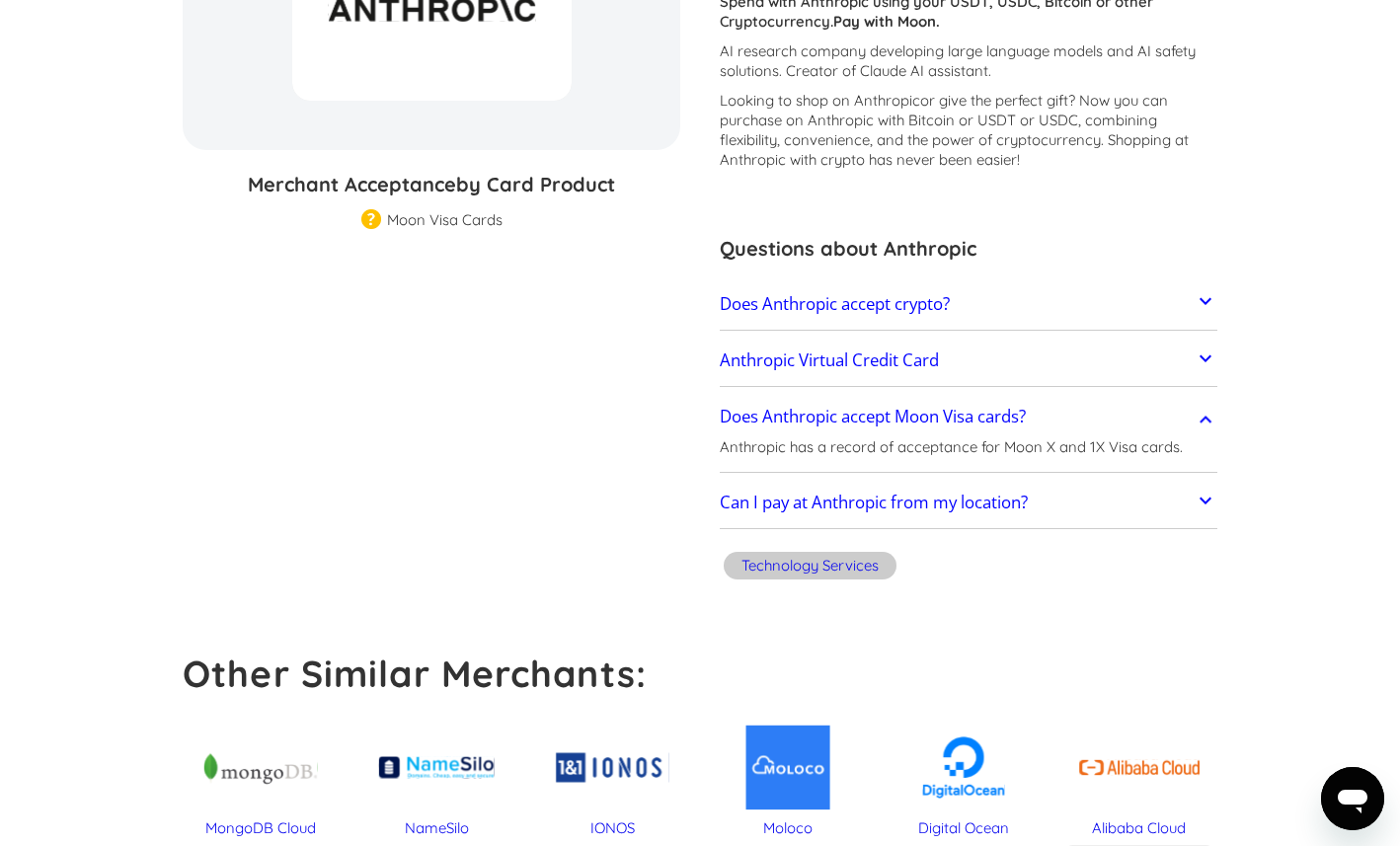 click on "Does Anthropic accept Moon Visa cards?" at bounding box center (969, 417) 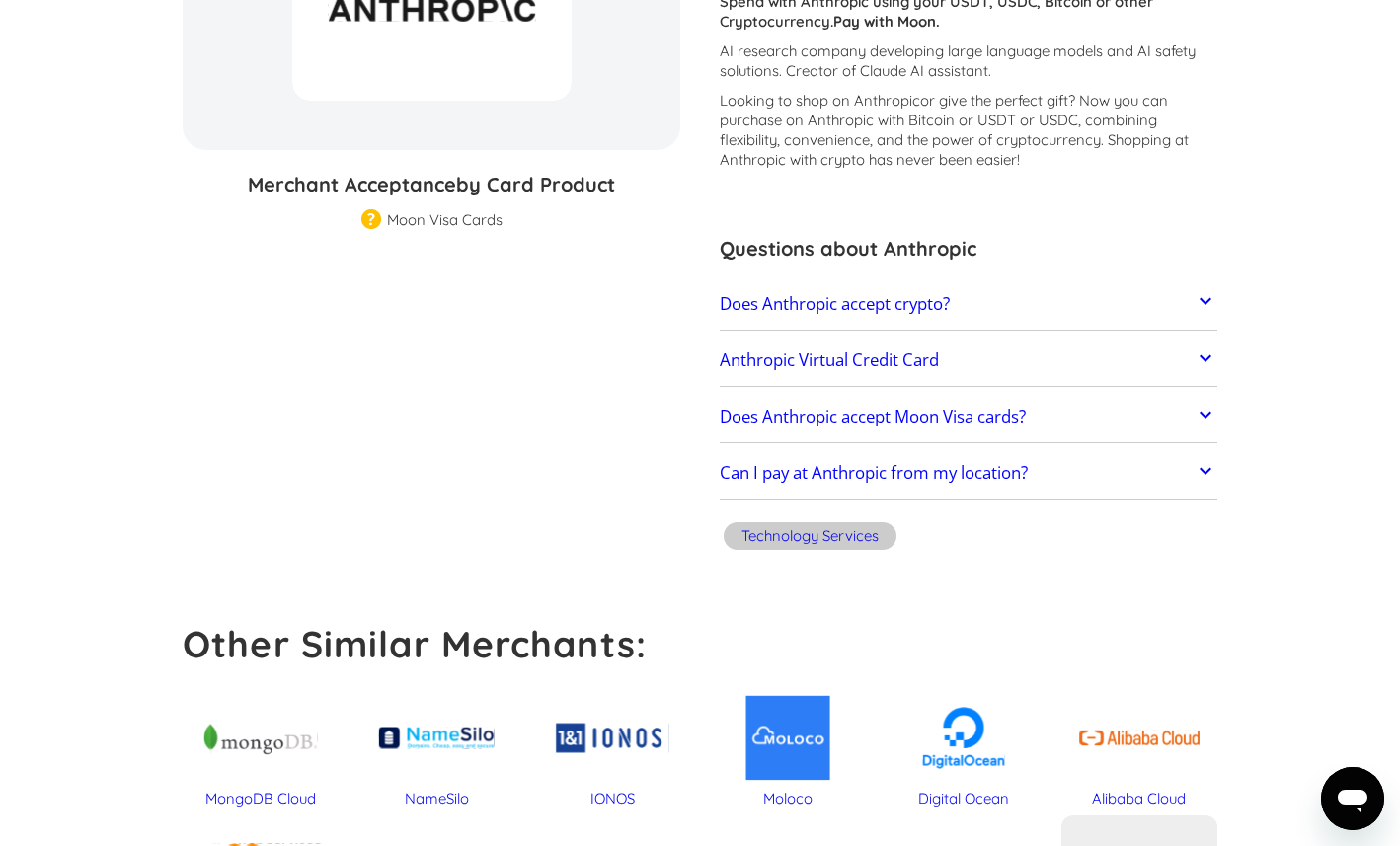 click on "Can I pay at Anthropic from my location?" at bounding box center [969, 474] 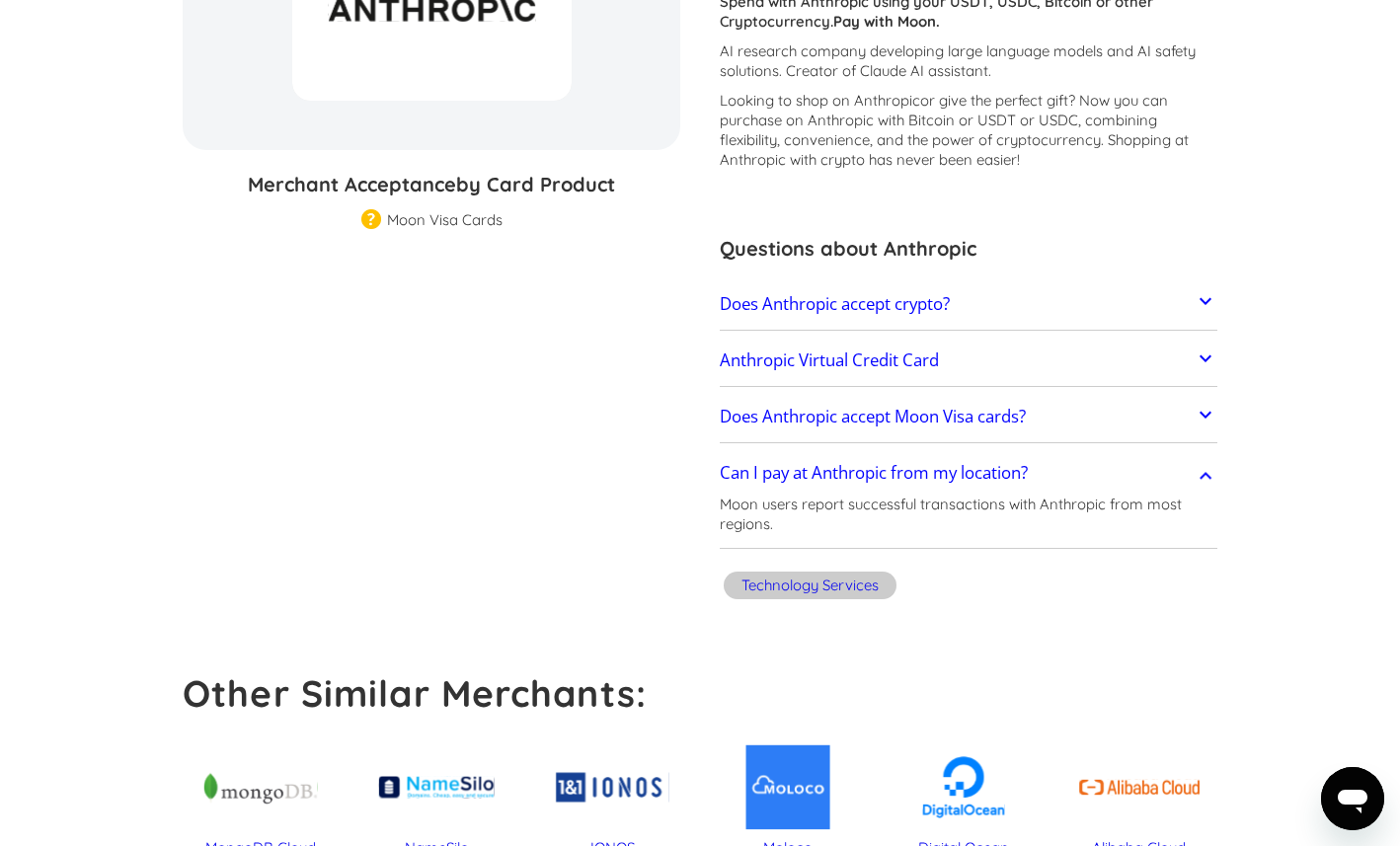 click on "Can I pay at Anthropic from my location?" at bounding box center [969, 474] 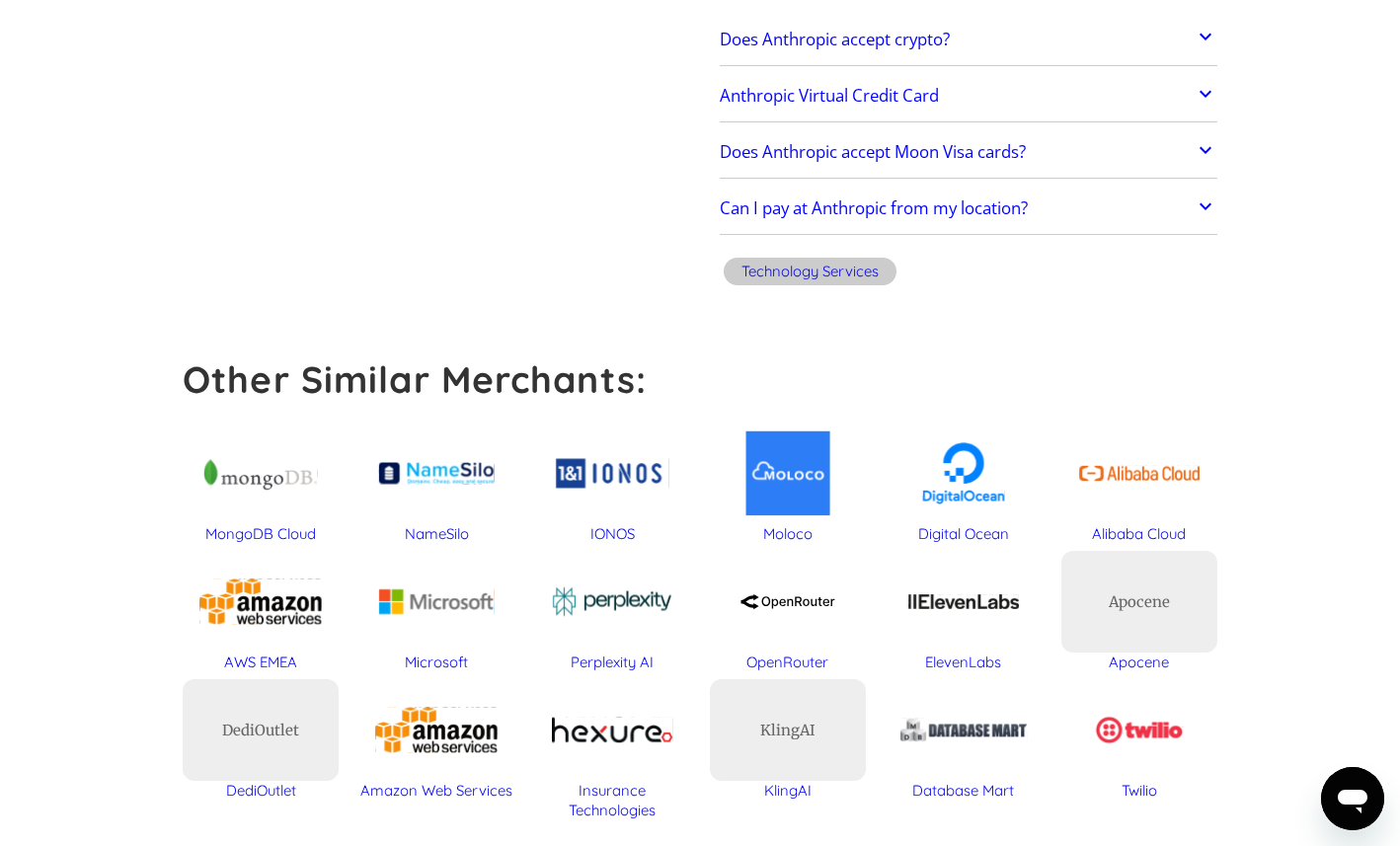 click on "Anthropic %  GIFT CARD  DISCOUNT Merchant Acceptance  by Card Product Merchant Gift Card Moon Visa Cards  Moon Pro (🏅) Visa Cards  Moon Verified (🛡️) Visa Cards  Moon Pro & Verified (🏅&🛡️) Visa Cards  Regular Moon Visa Cards Buy a  Anthropic  Gift Card Anthropic Claude AI; Claude  - Customer Rating:  ( 🏅 🛡️ 🏅&🛡️ ) 1 5 1.5 2 2.5 3 3.5 4 4.5 5 / 5 Customers report issues with transactions at  Anthropic . Some merchants are disabled for legal and regulatory reasons, as well as restrictions placed by Moon's partner financial institutions. Other merchants reject international cards due to aggressive anti-fraud controls and domestic address requirements.  Spend with Anthropic using your USDT, USDC, Bitcoin or other Cryptocurrency.  Pay with Moon. AI research company developing large language models and AI safety solutions. Creator of Claude AI assistant. Looking to shop on Anthropic  or give the perfect gift Anthropic is located in  () and typically charges in  (). Anthropic" at bounding box center (700, 585) 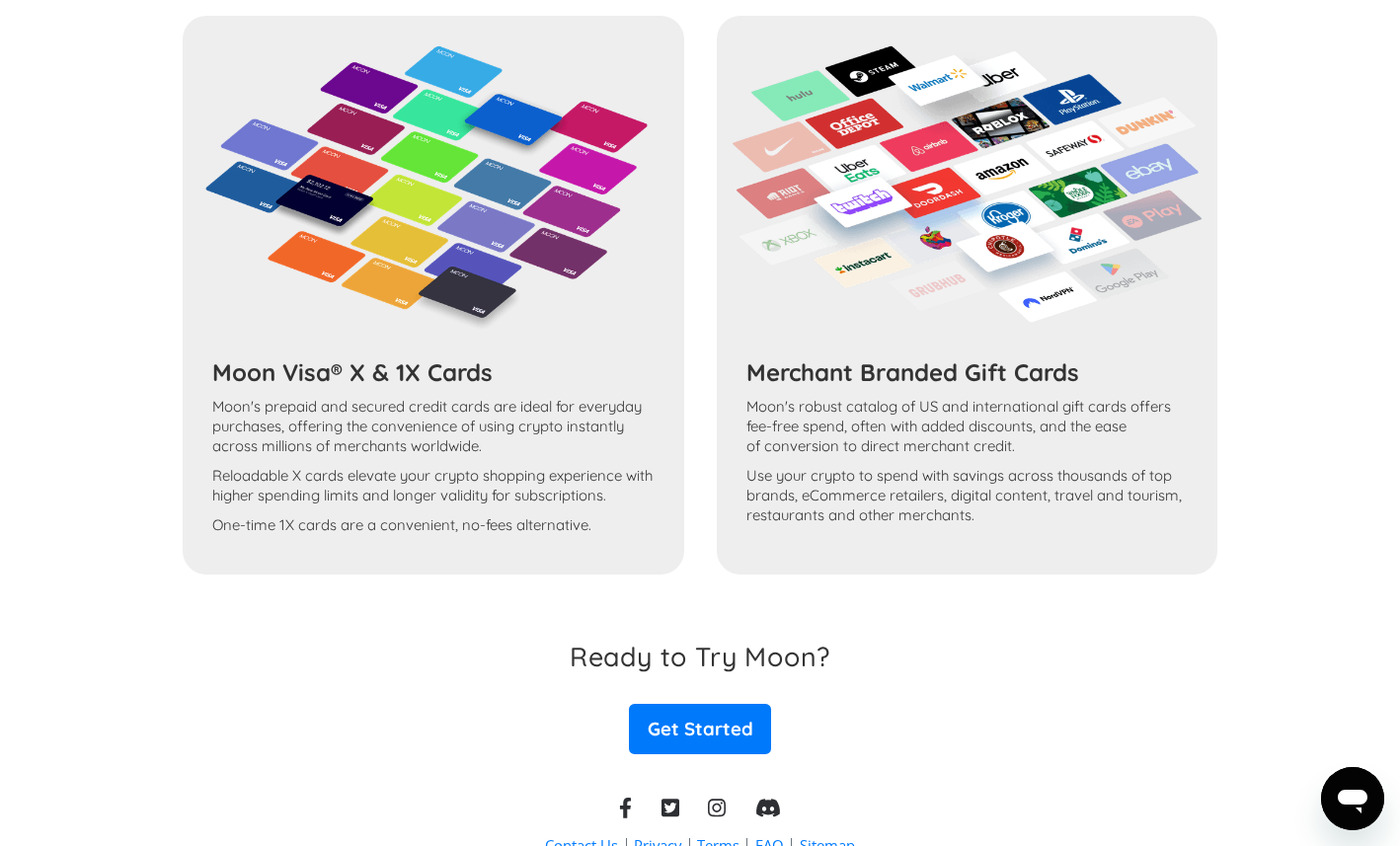 scroll, scrollTop: 1642, scrollLeft: 0, axis: vertical 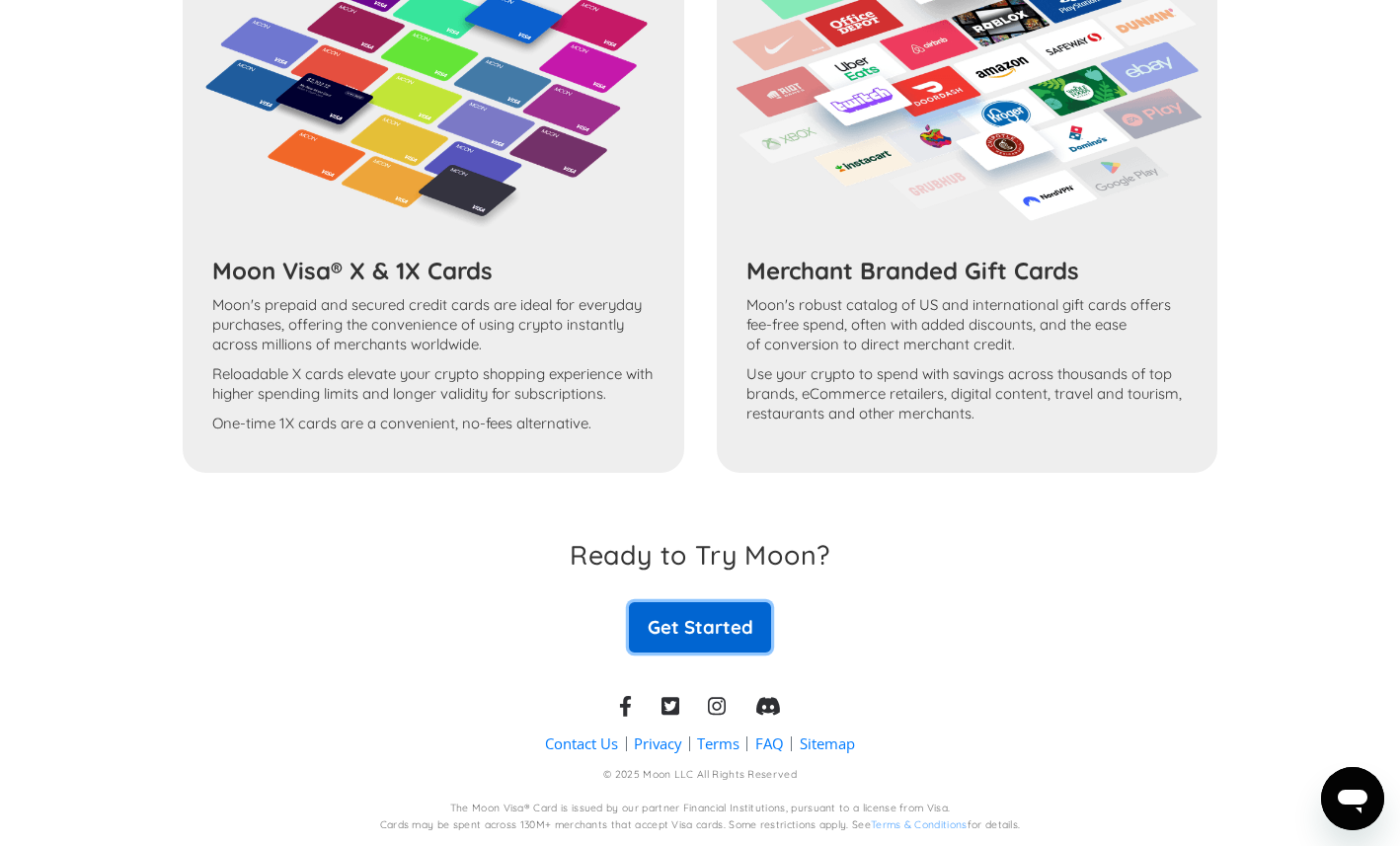 click on "Get Started" at bounding box center (700, 627) 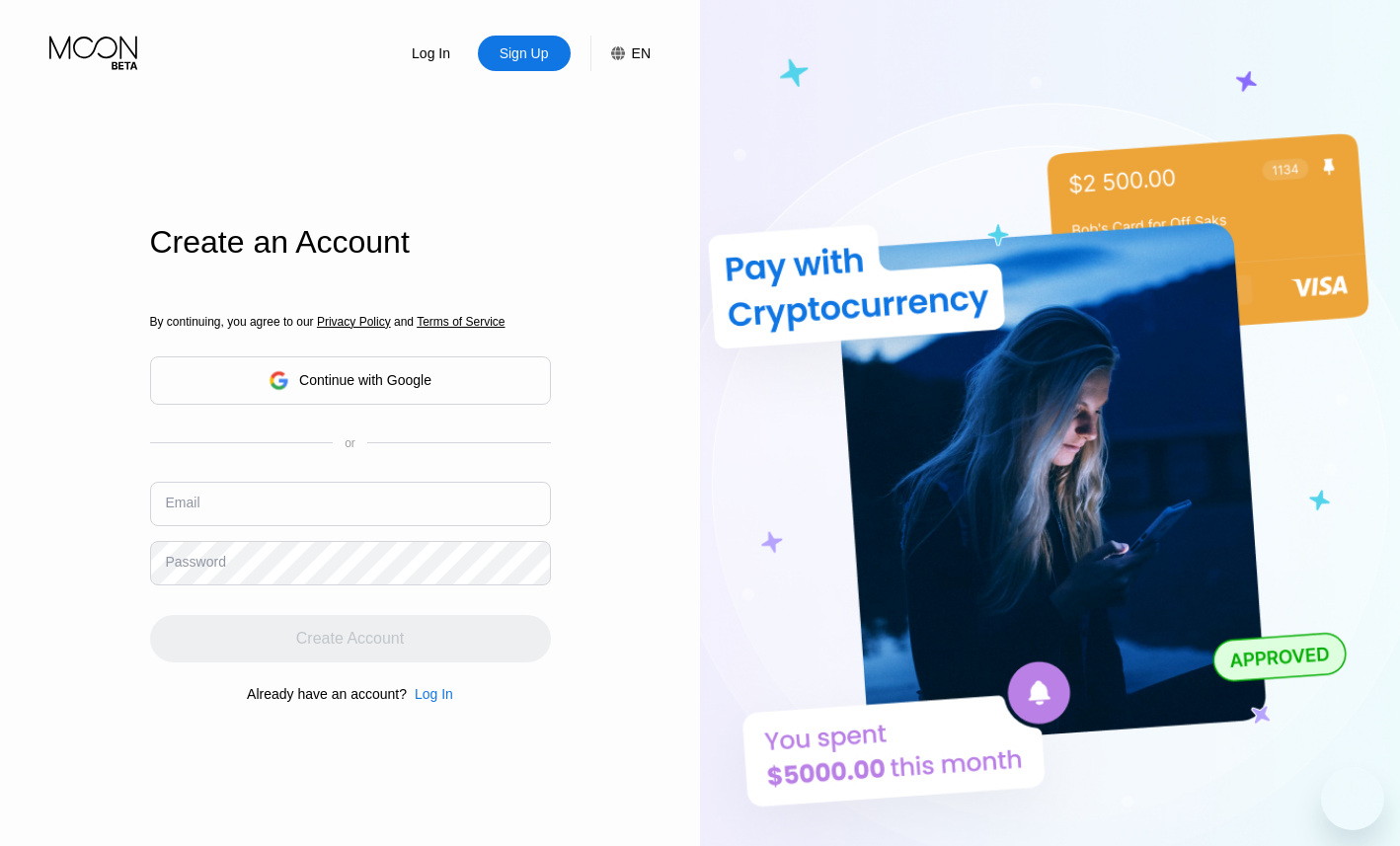 scroll, scrollTop: 0, scrollLeft: 0, axis: both 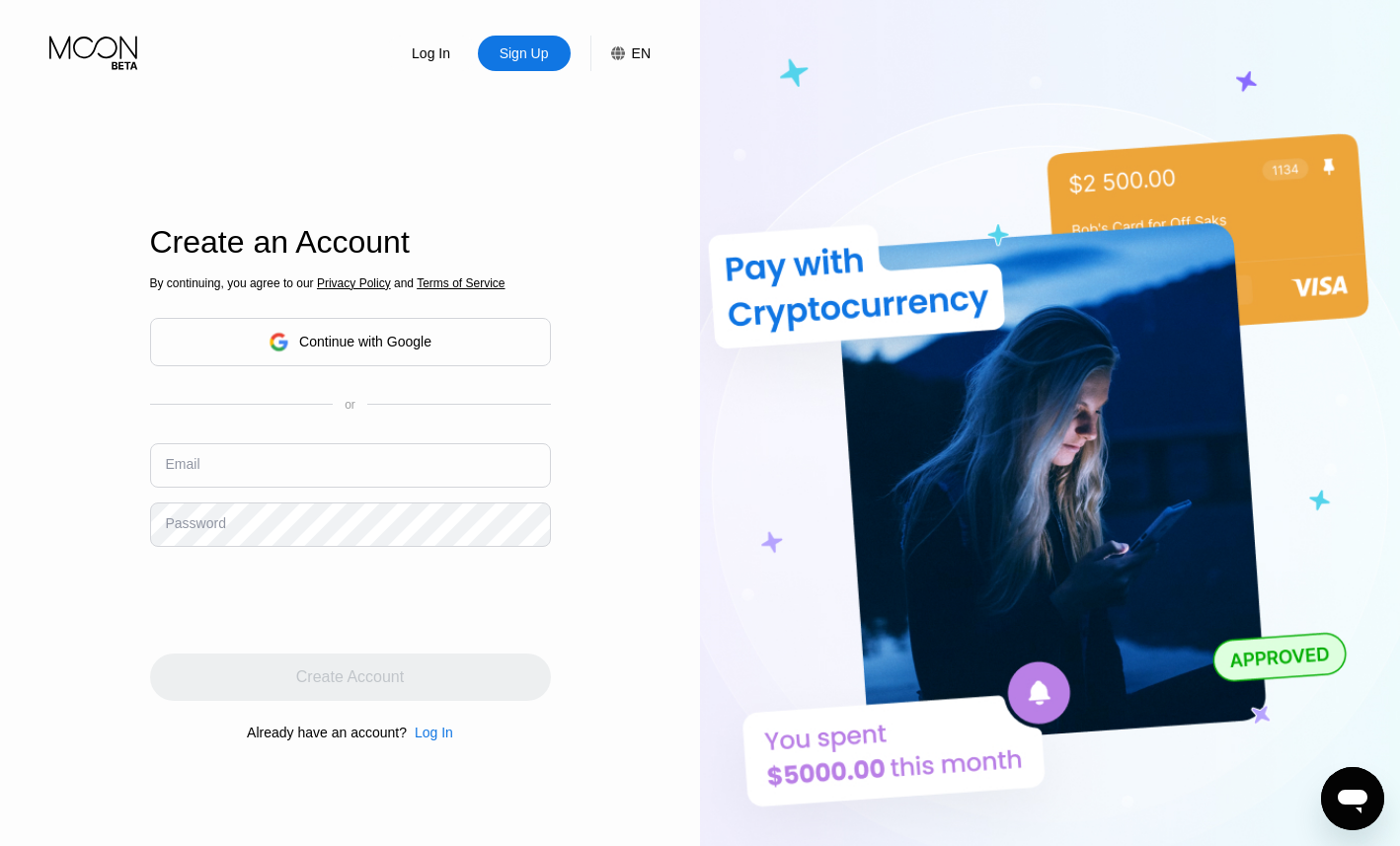 click on "Continue with Google" at bounding box center (365, 342) 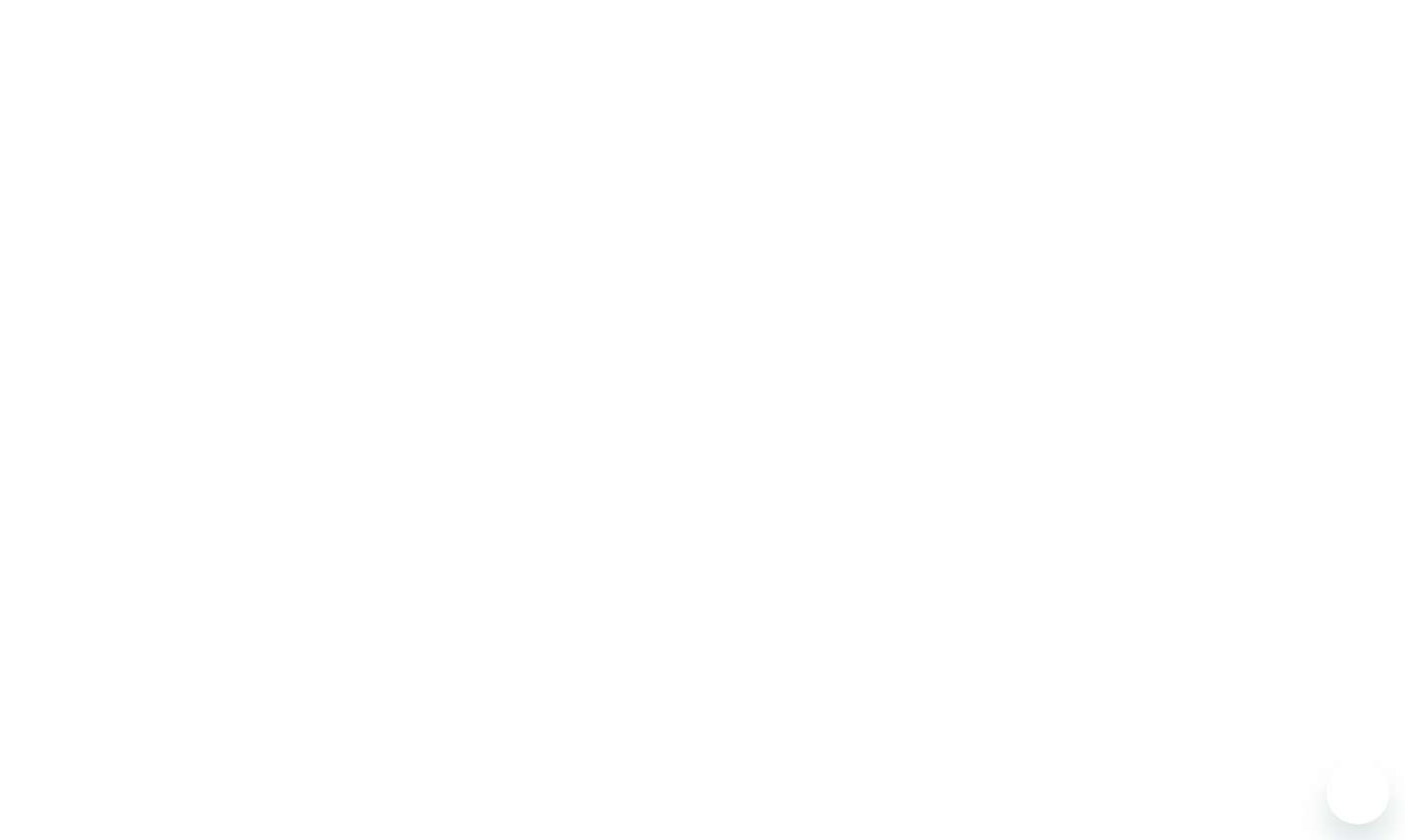 scroll, scrollTop: 0, scrollLeft: 0, axis: both 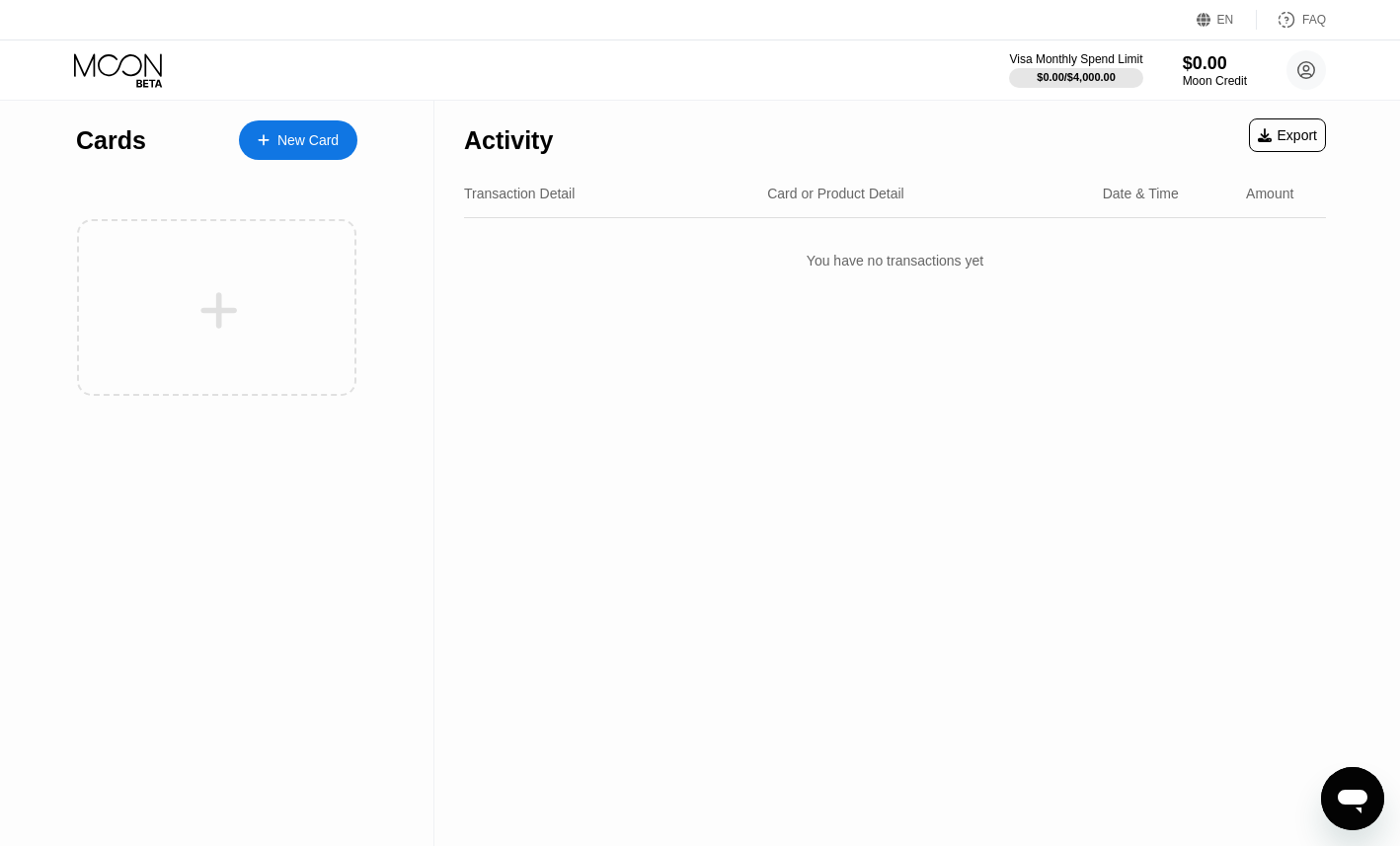click on "Activity Export Transaction Detail Card or Product Detail Date & Time Amount You have no transactions yet" at bounding box center (894, 473) 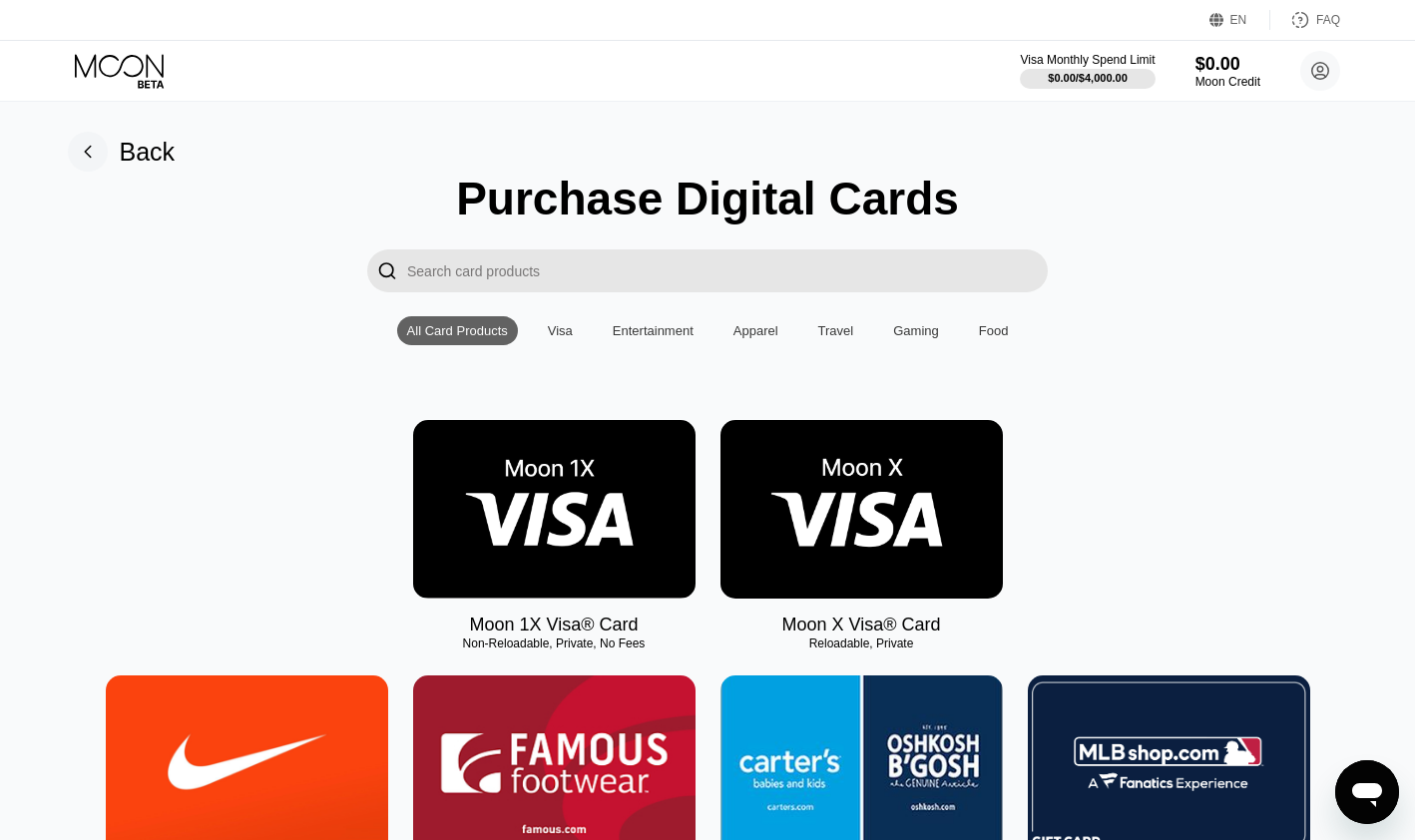 click on "Visa" at bounding box center [560, 330] 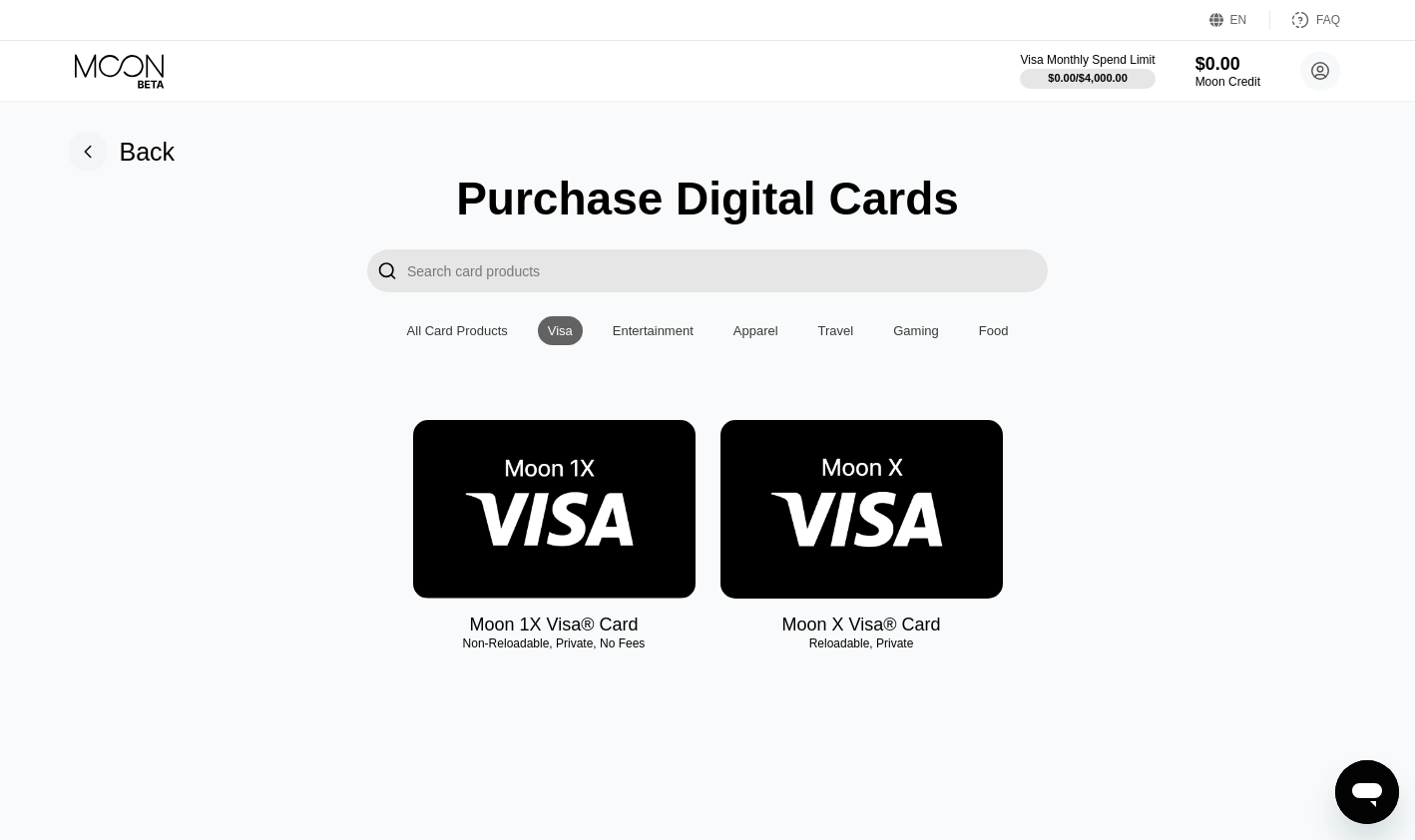 click at bounding box center [554, 509] 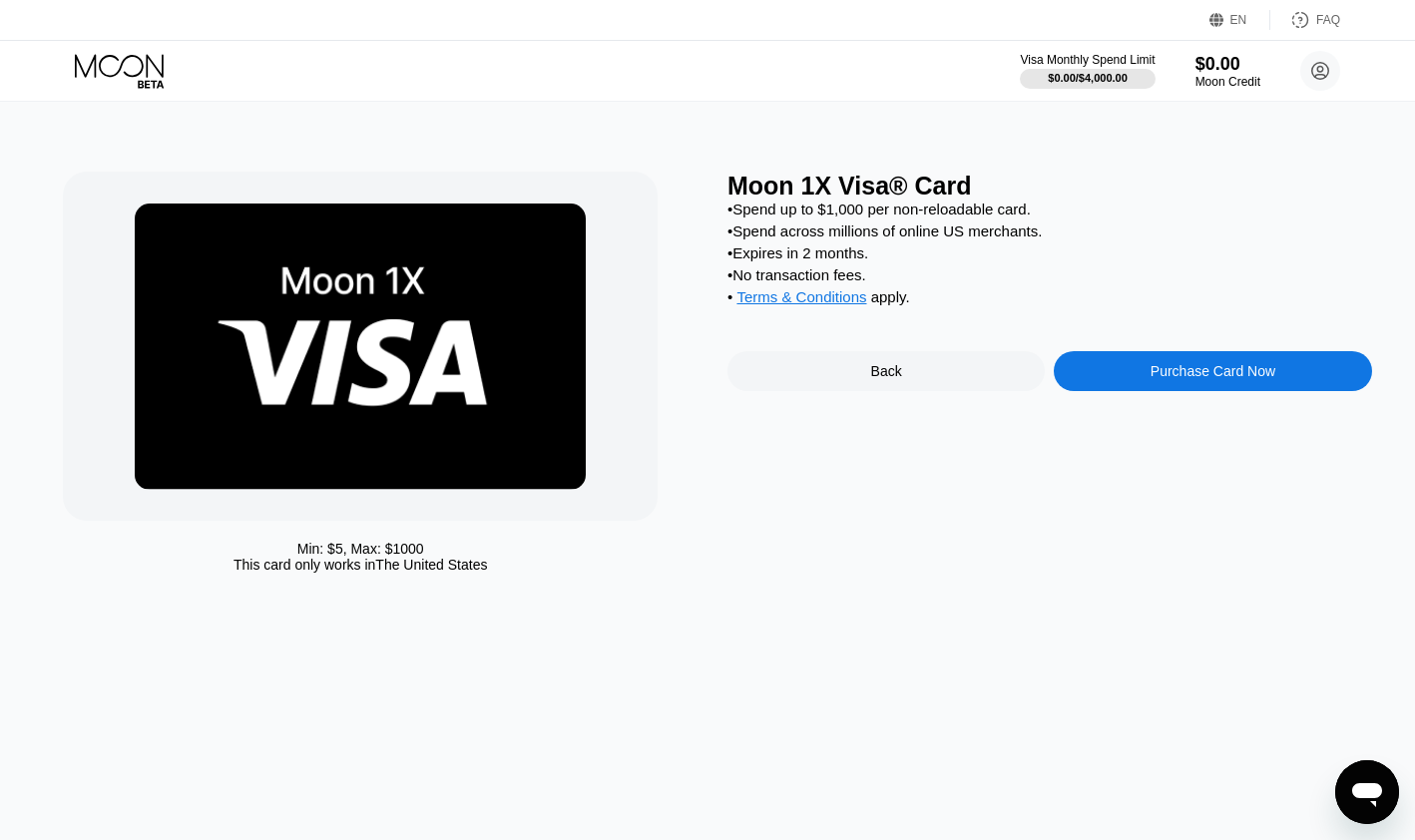 click on "Purchase Card Now" at bounding box center [1212, 371] 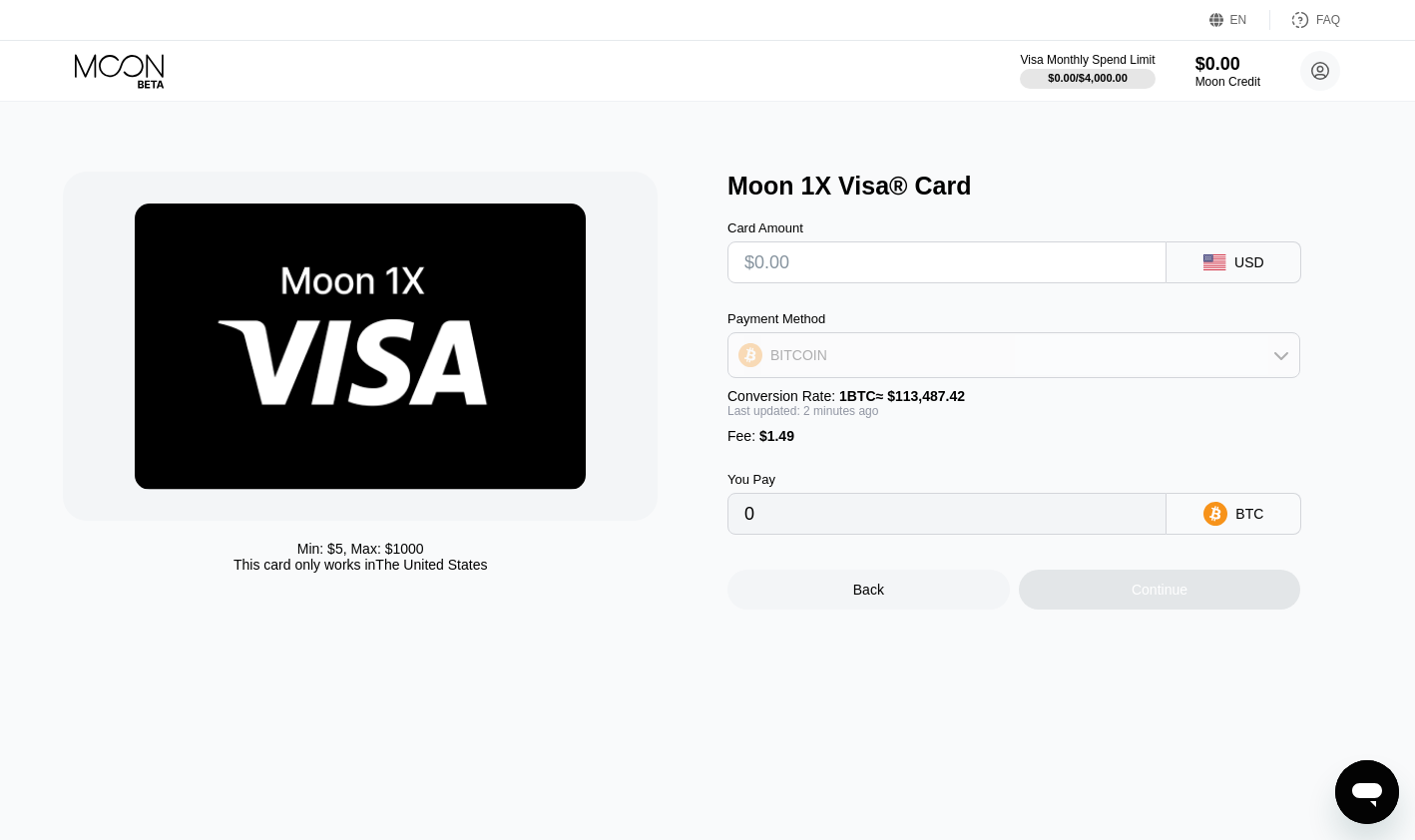 click on "BITCOIN" at bounding box center (1014, 355) 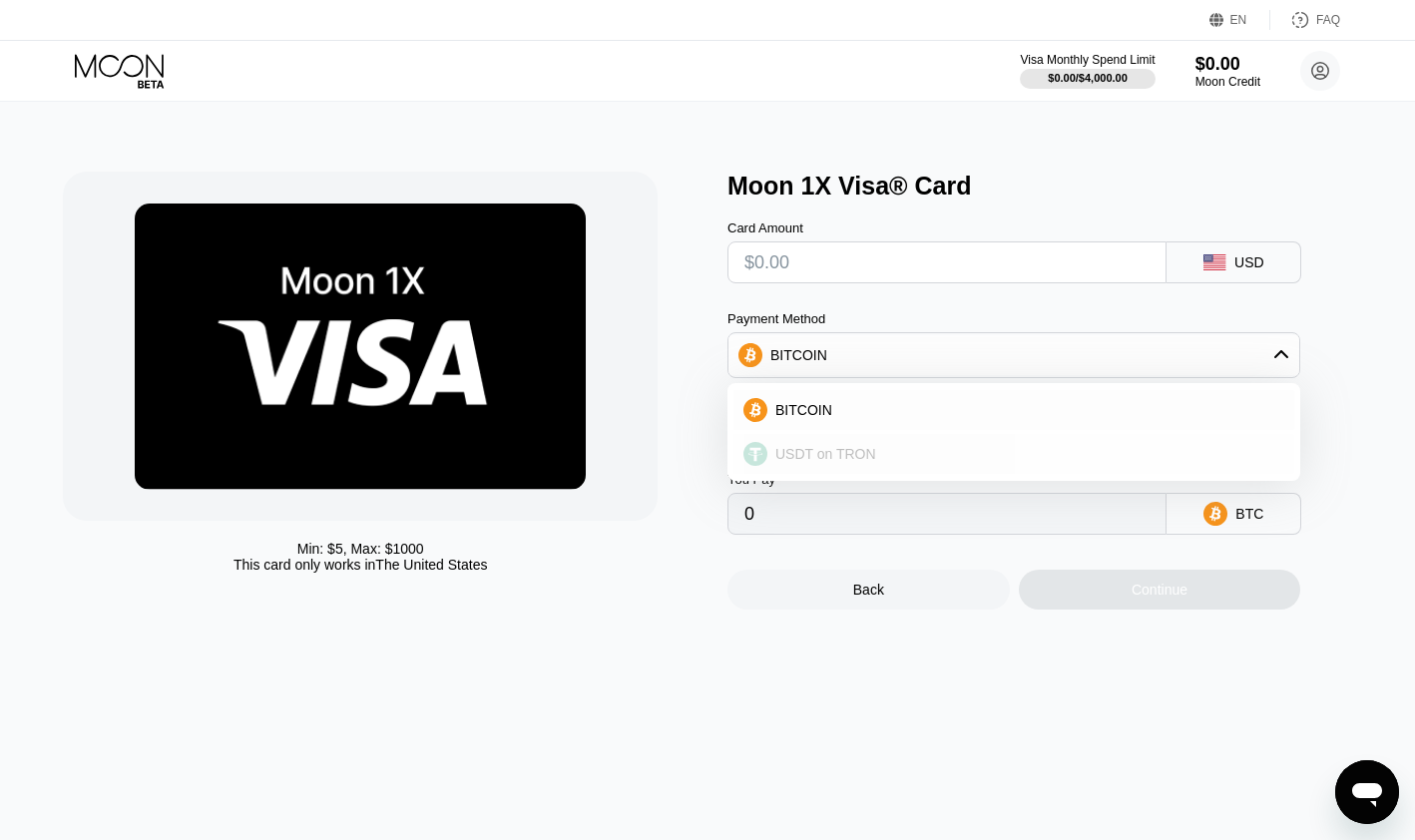 click on "USDT on TRON" at bounding box center (1014, 454) 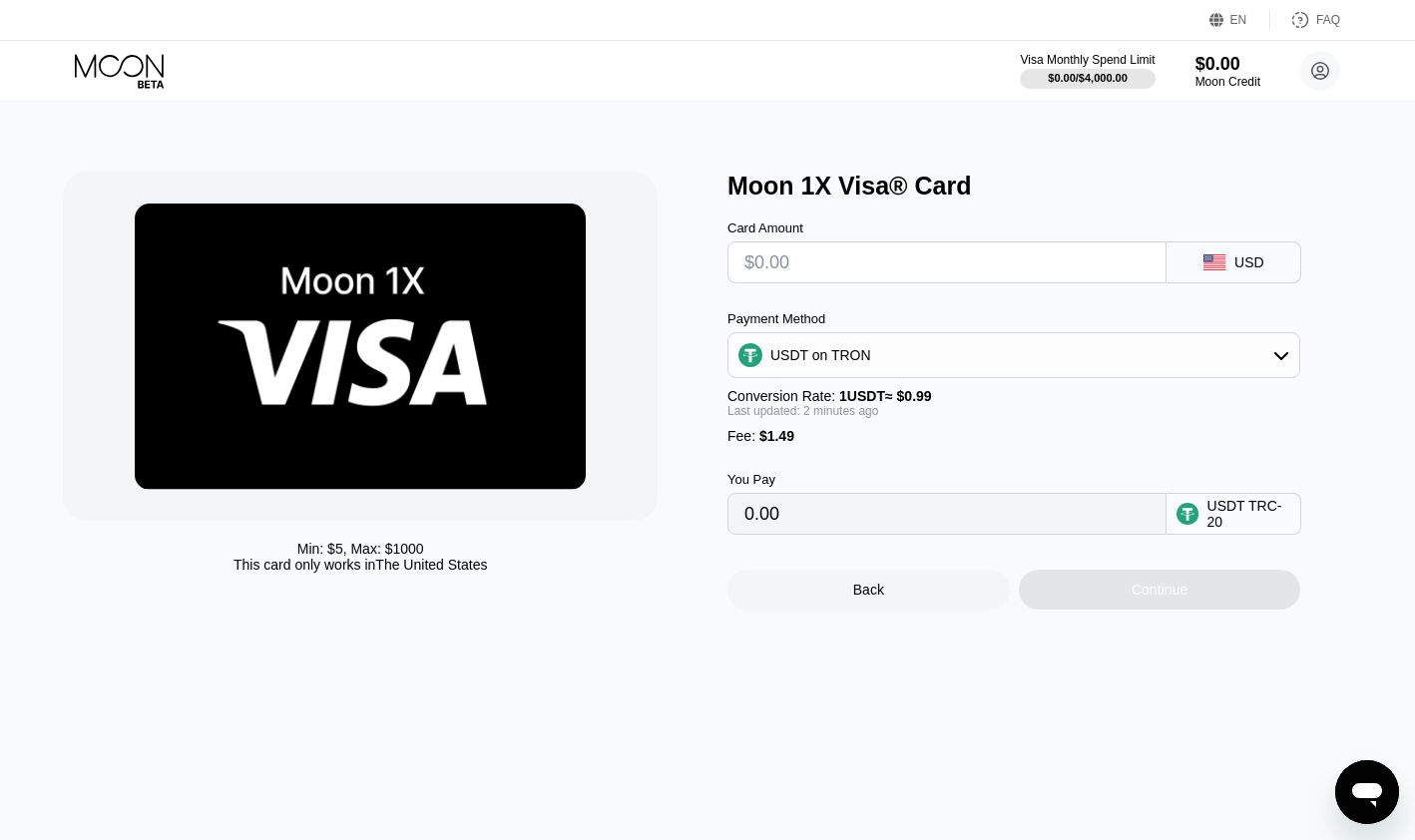 click at bounding box center [947, 262] 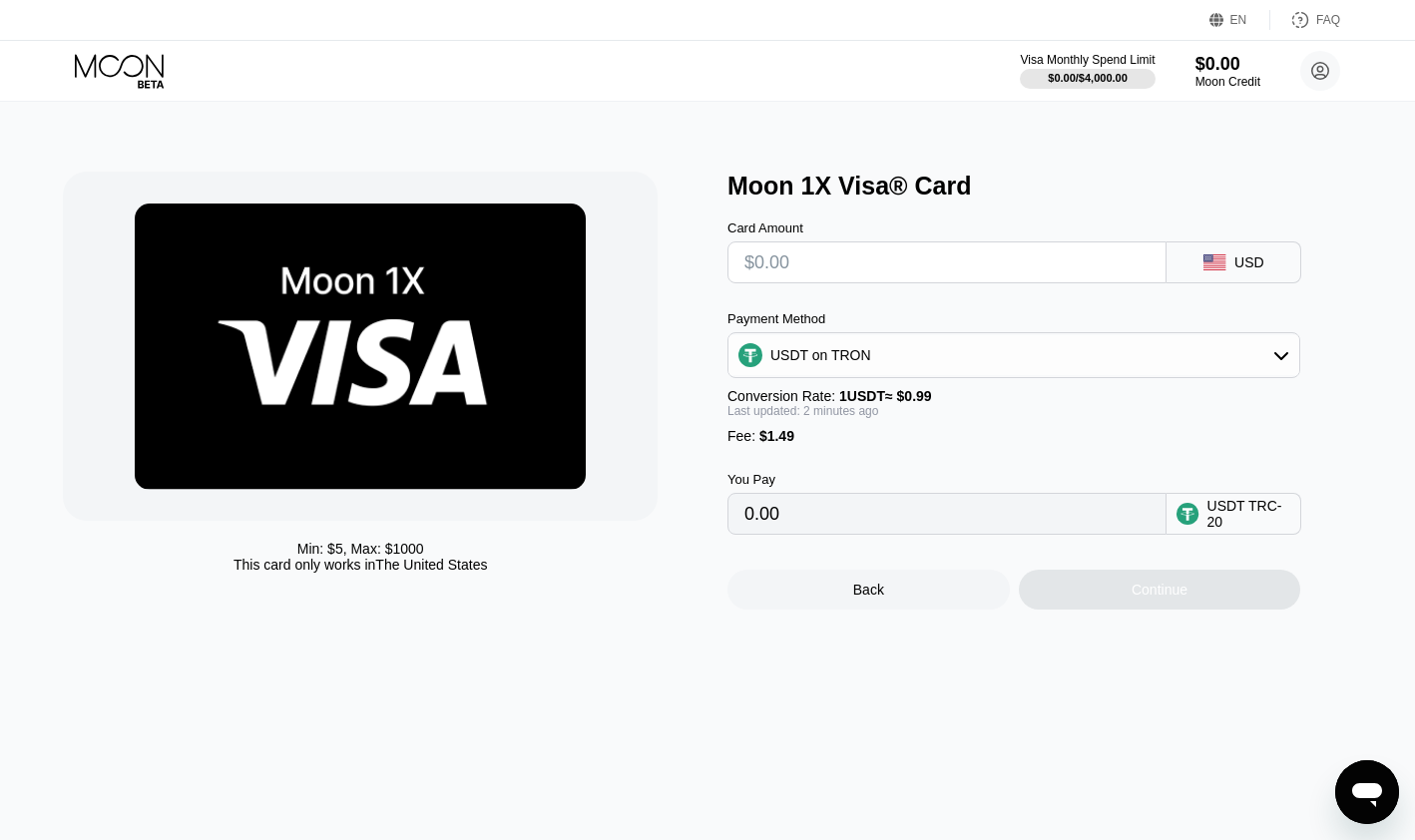 type on "$1" 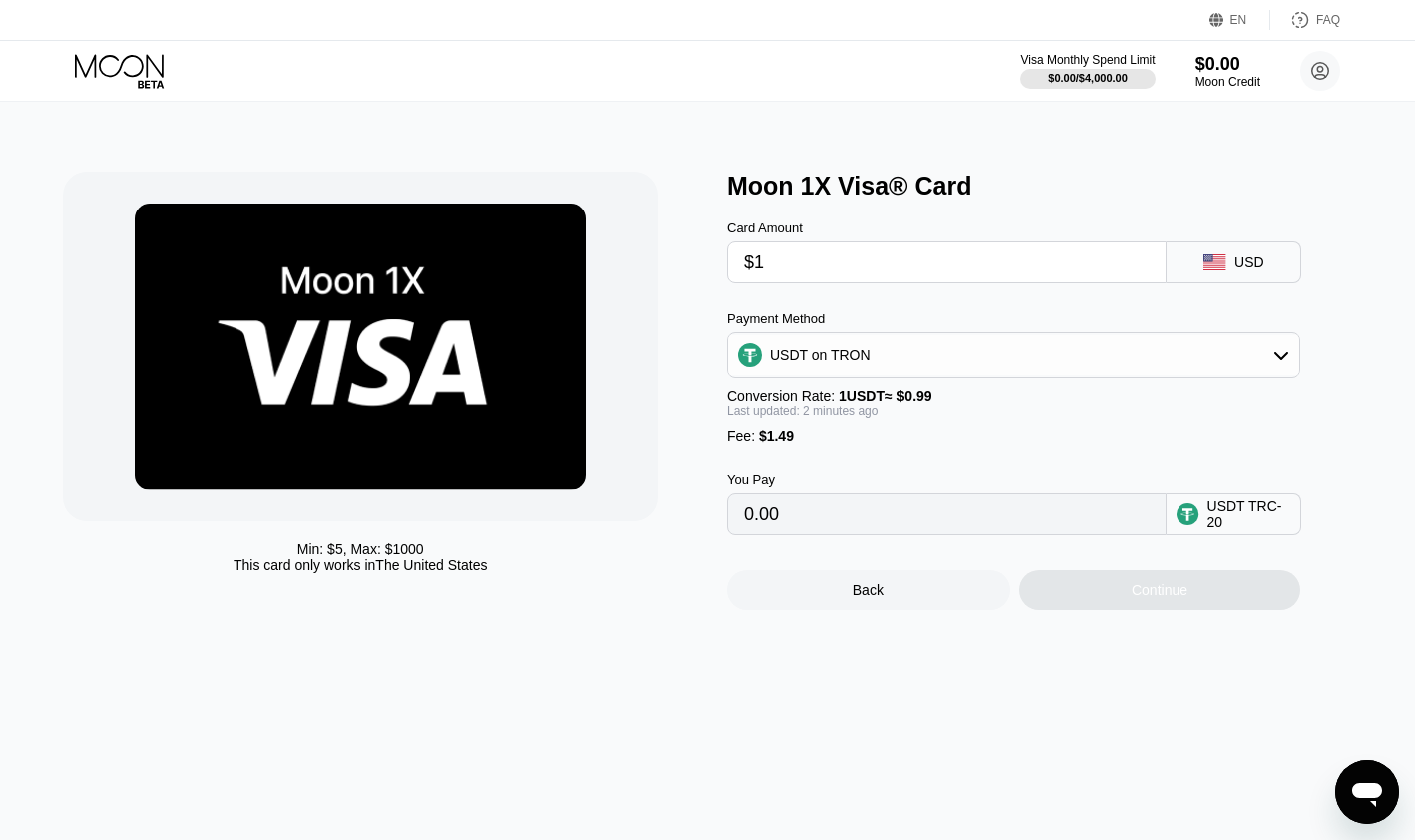 type on "2.52" 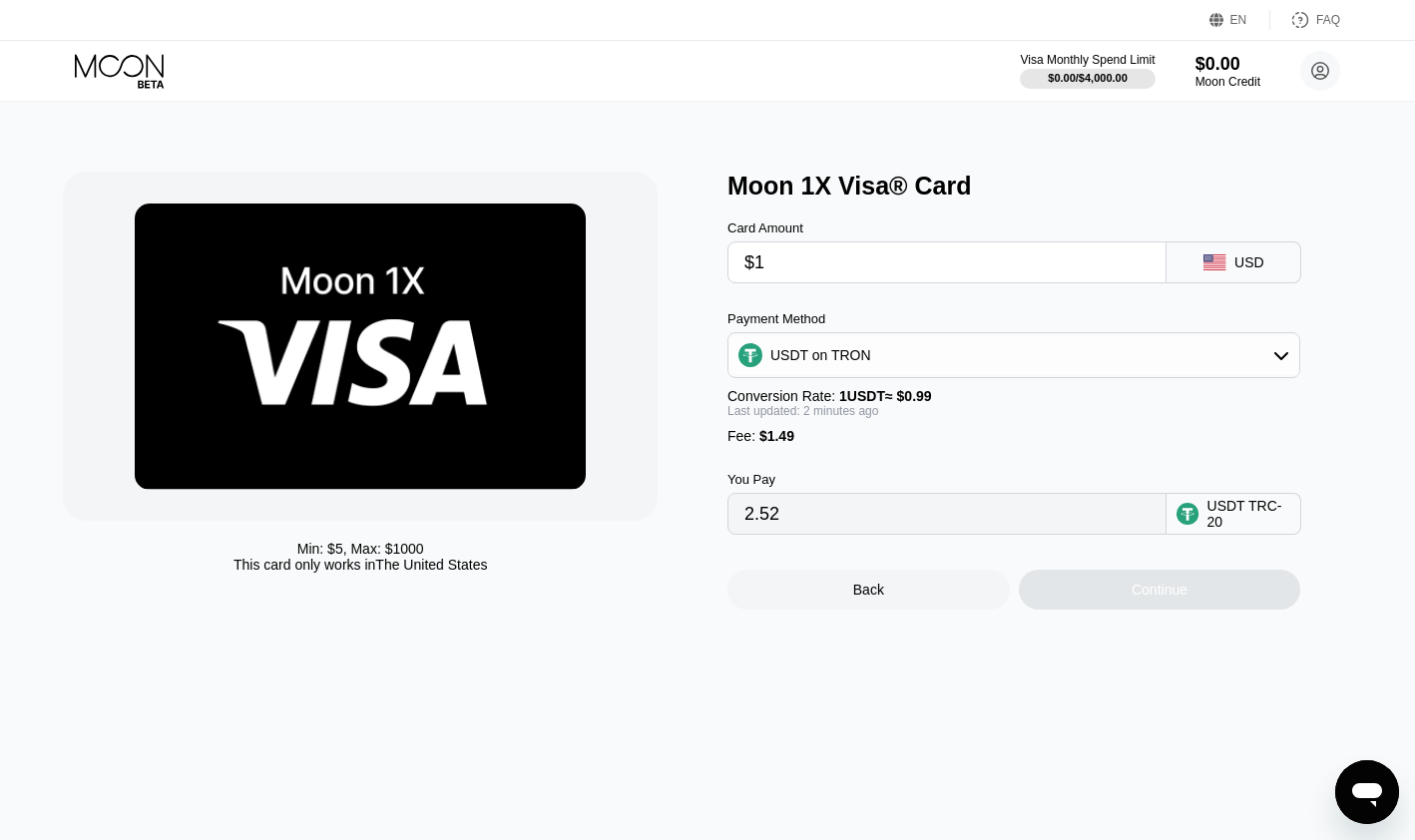 type on "$10" 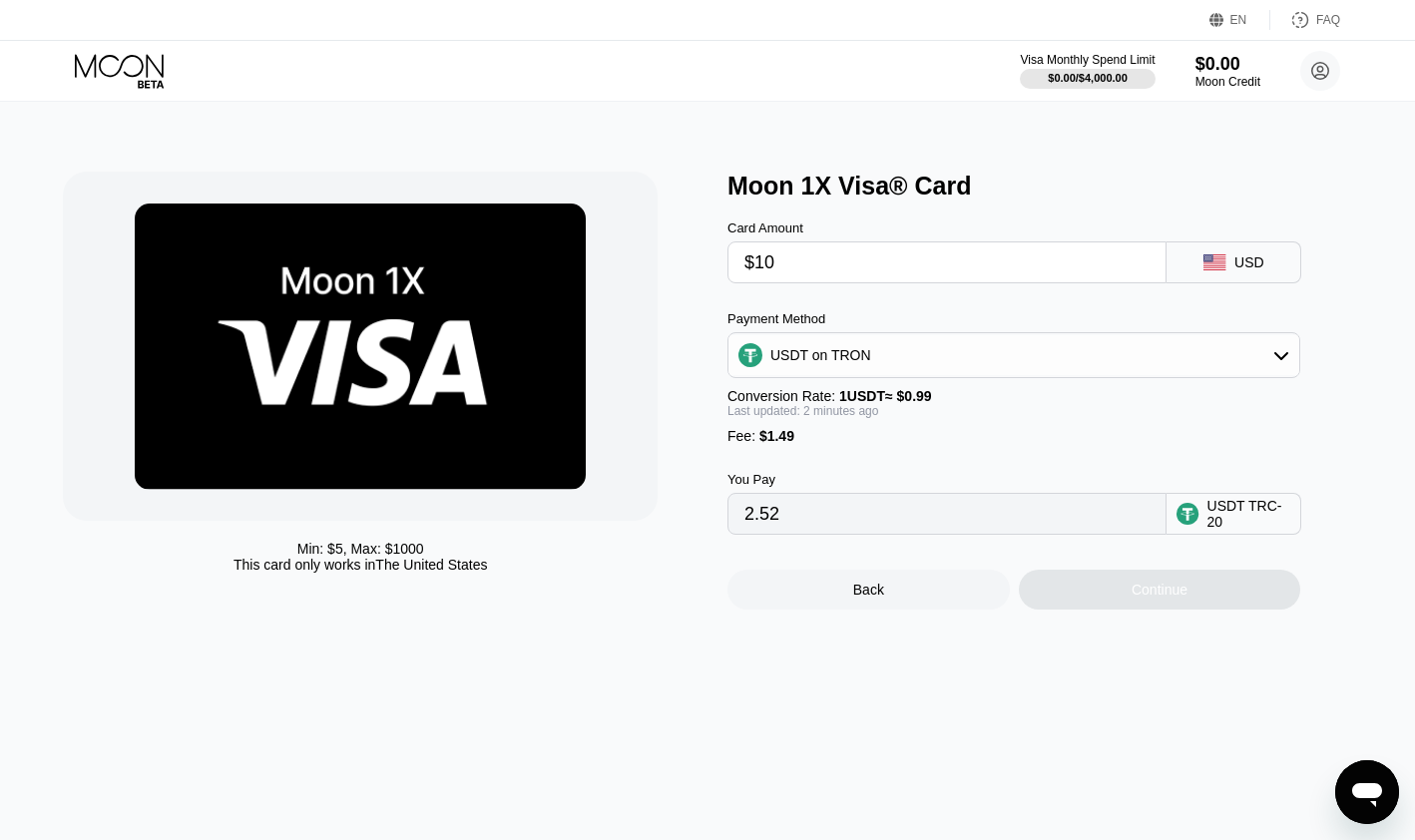 type on "11.61" 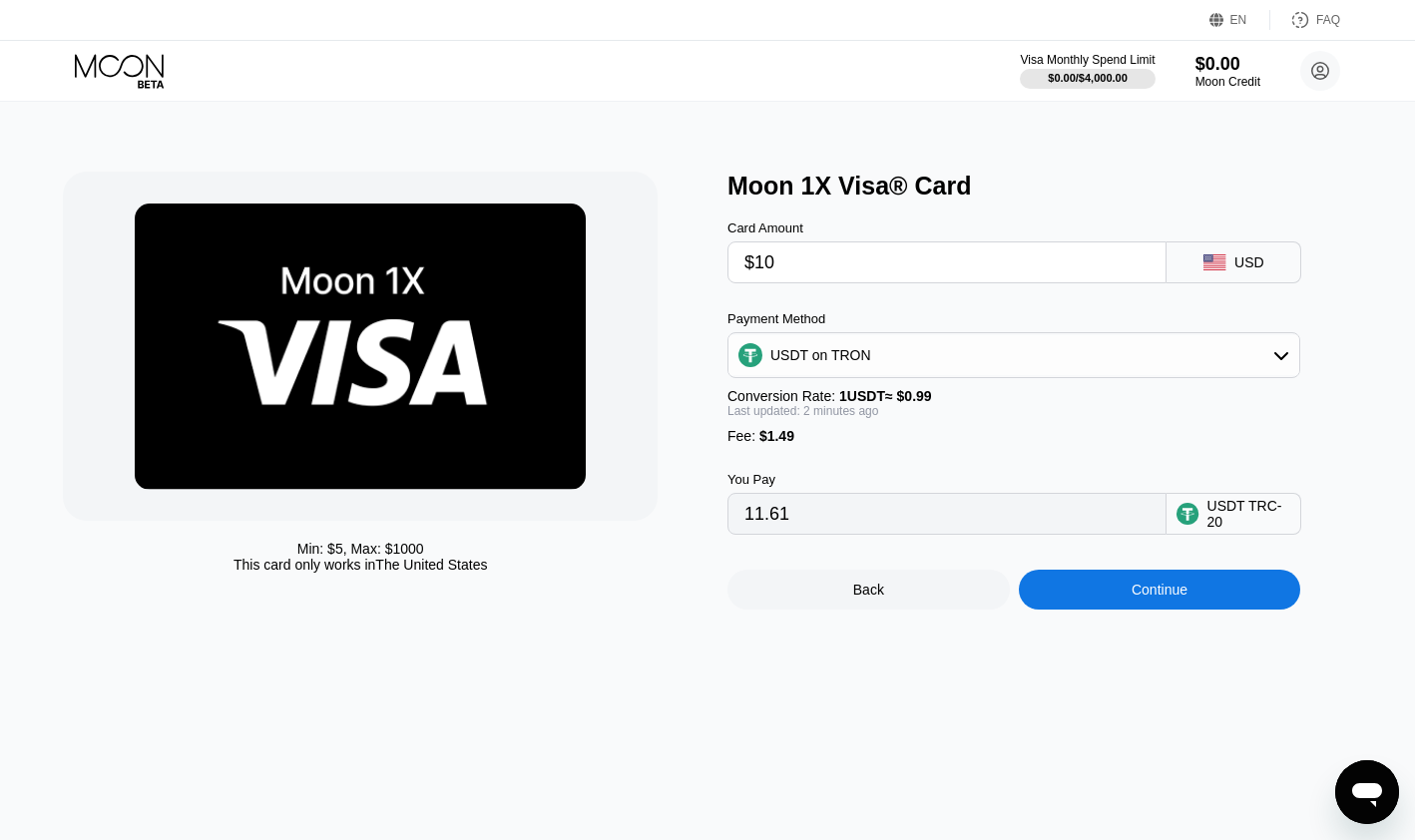 type 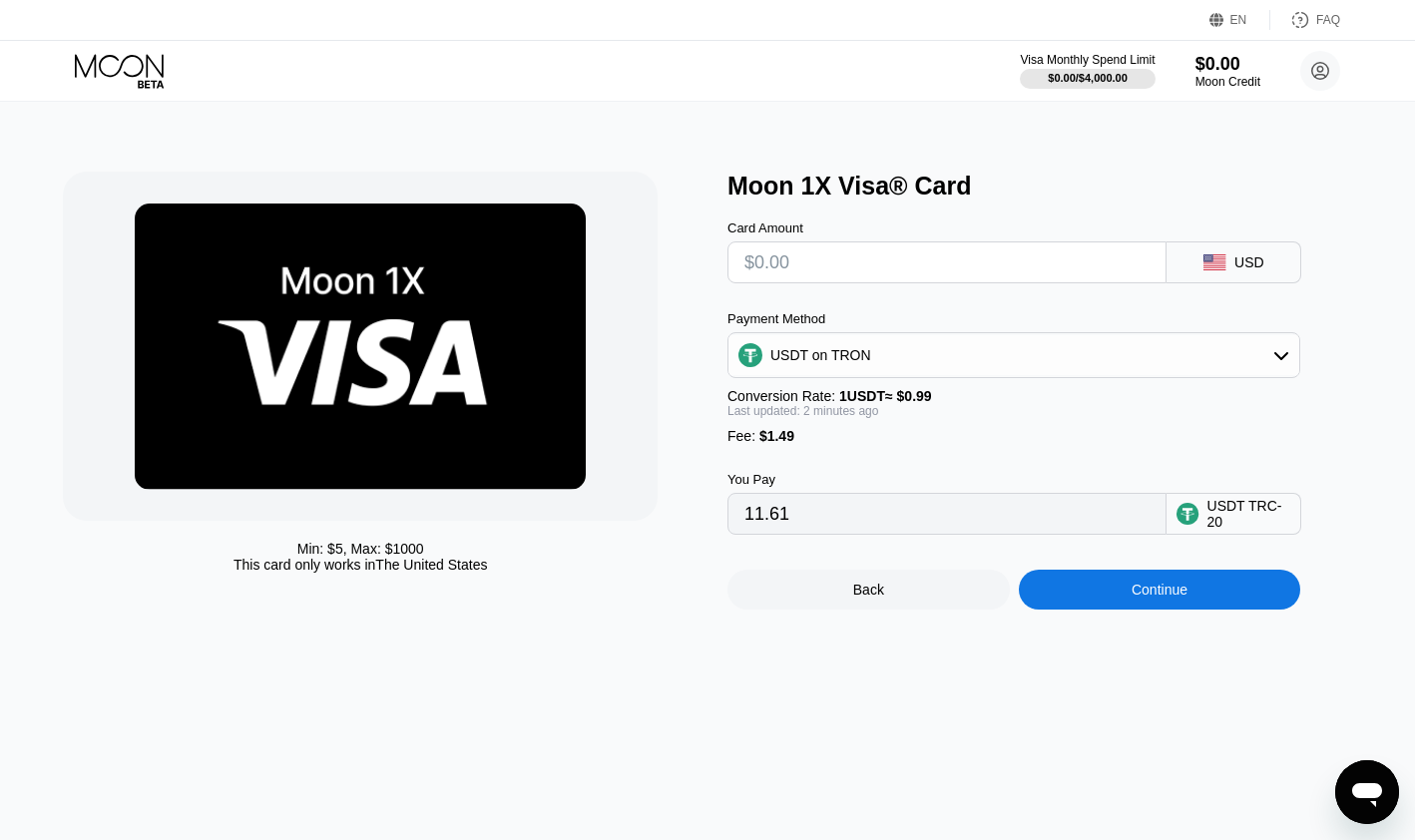 type on "0.00" 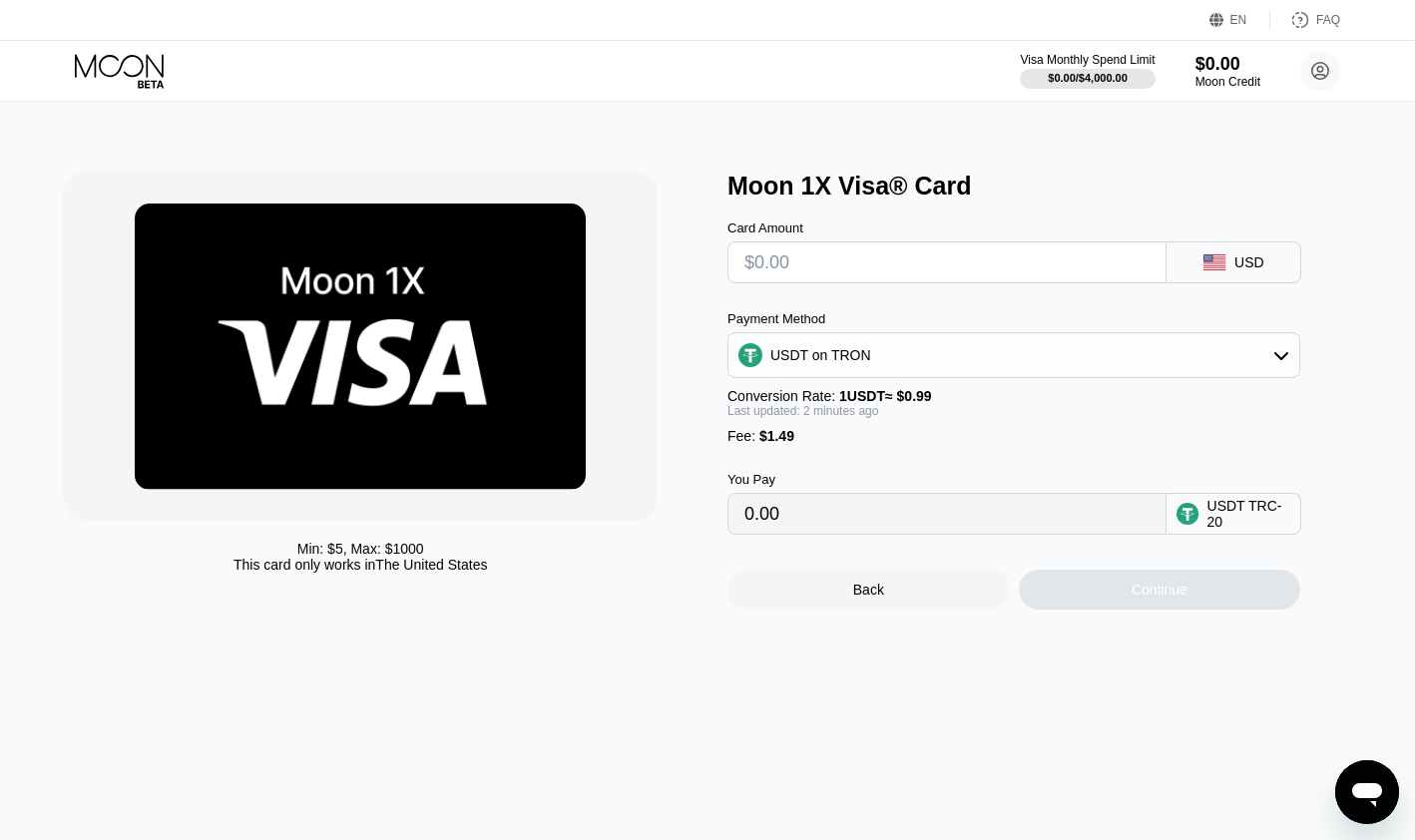 type on "$2" 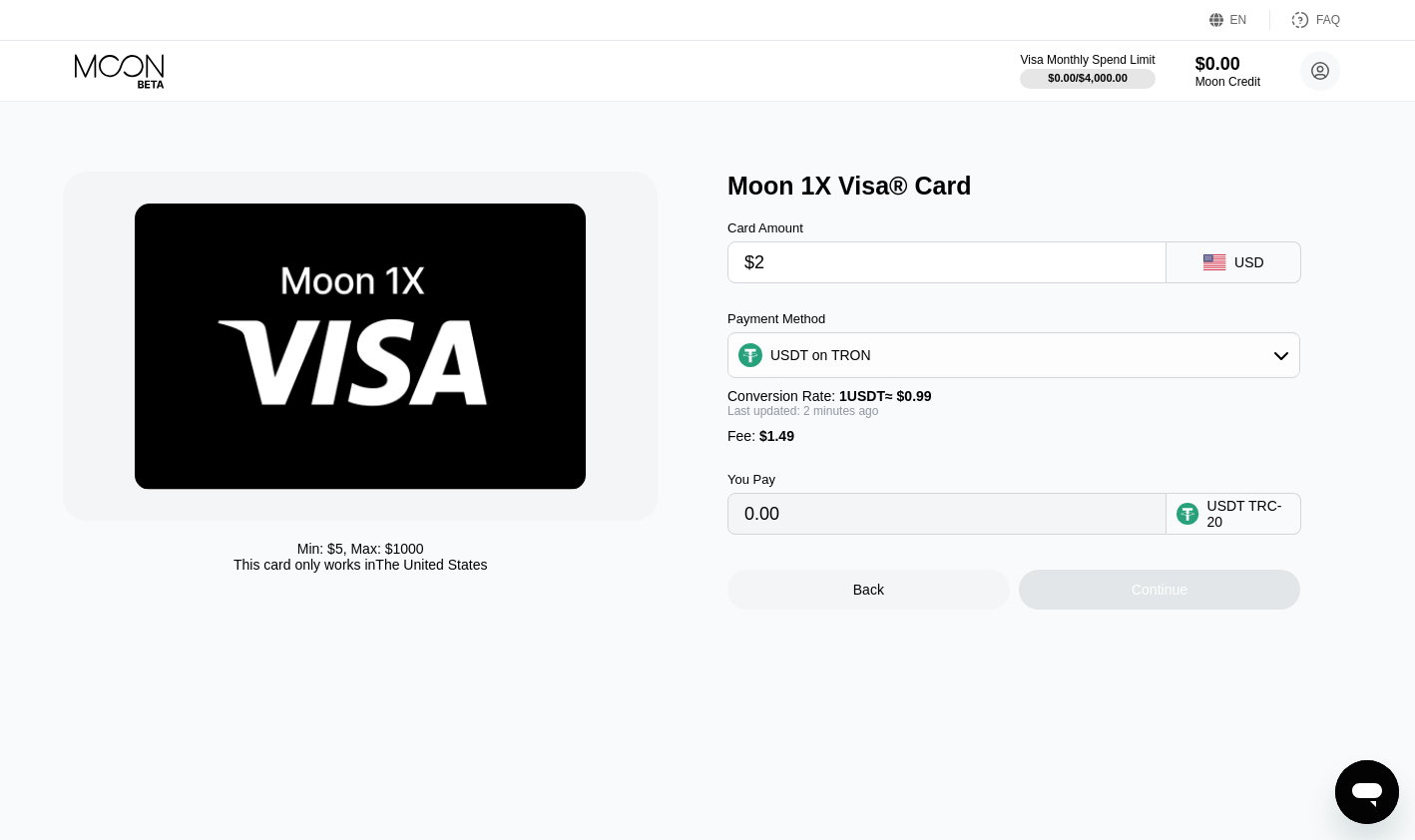 type on "3.53" 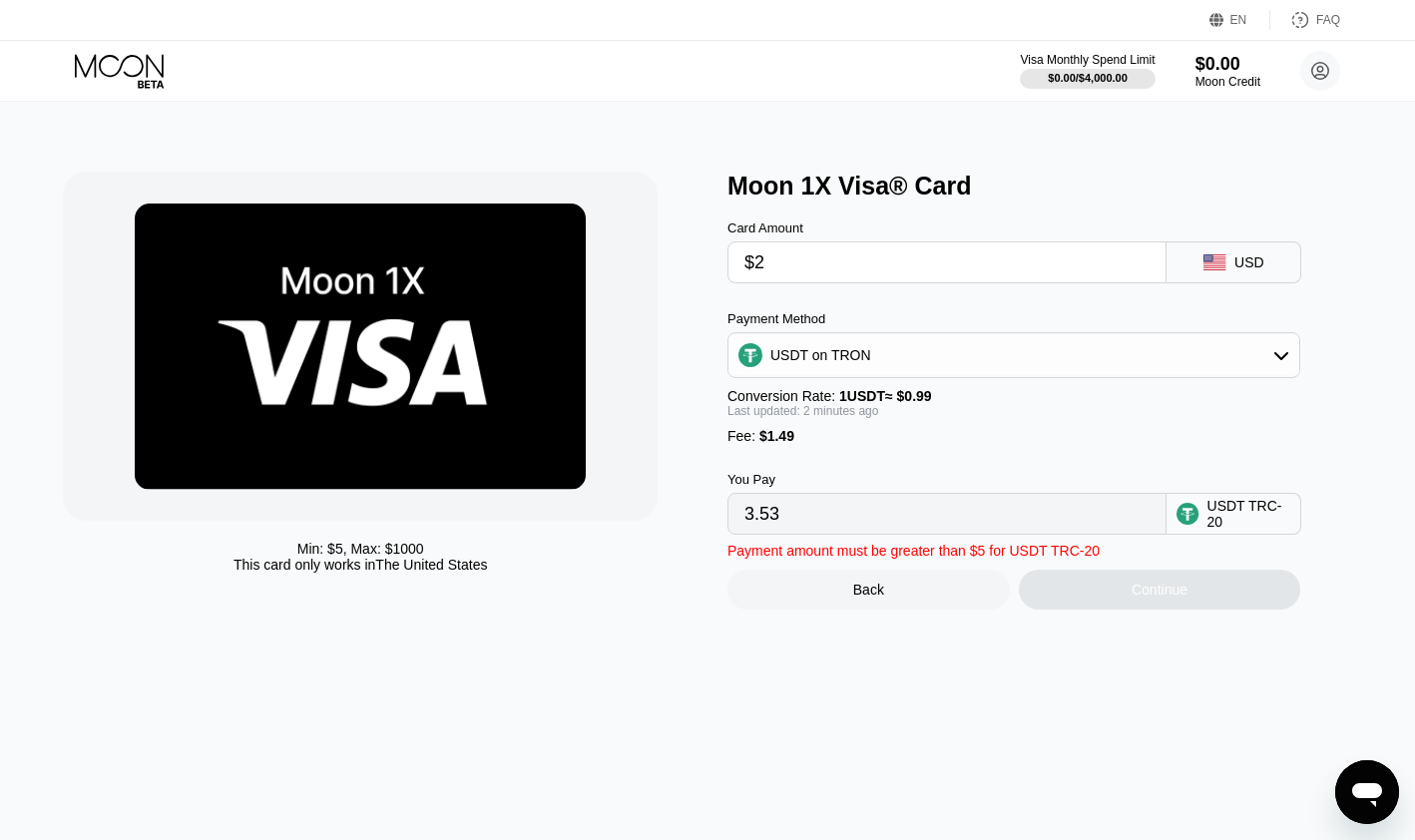 type on "$20" 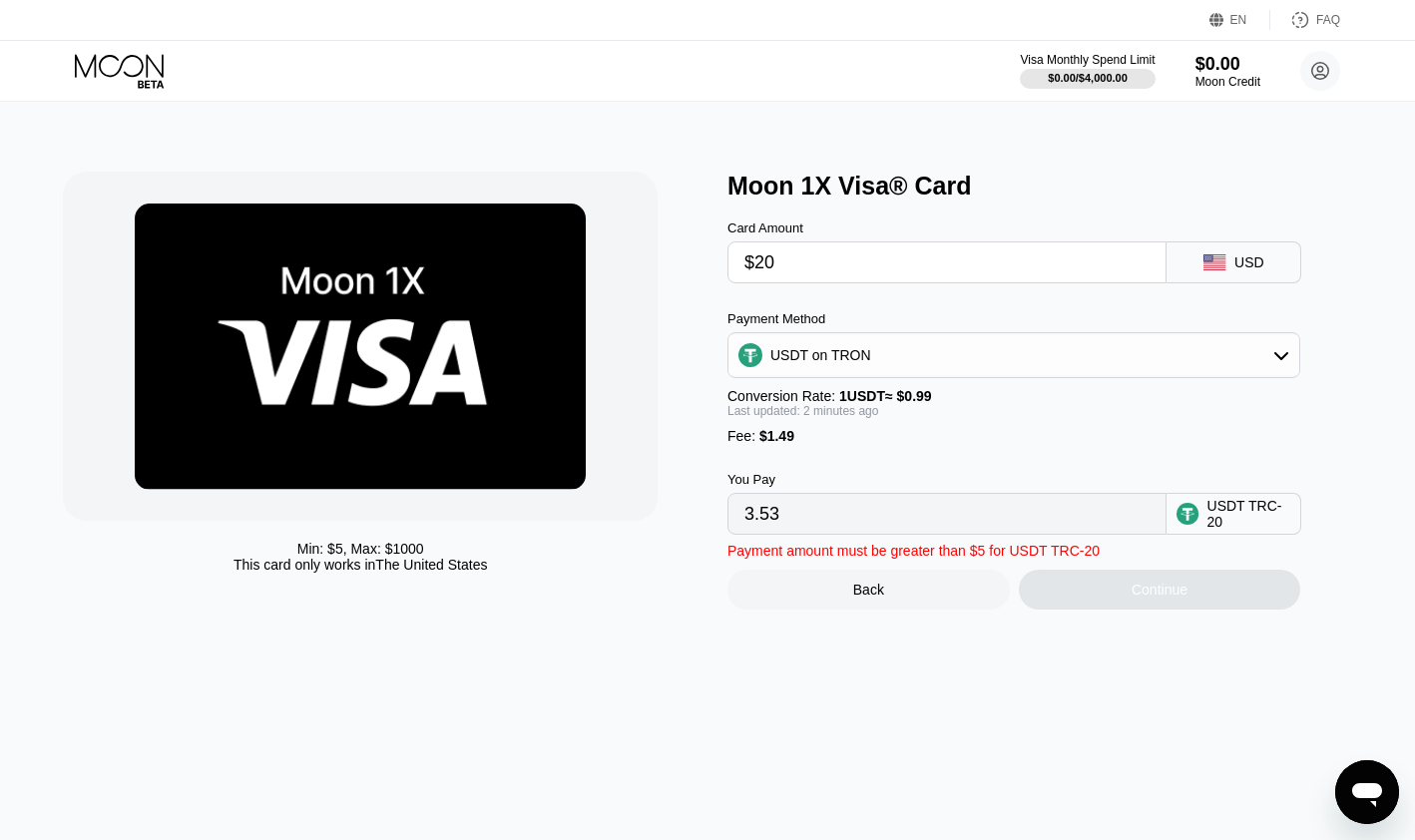 type on "21.71" 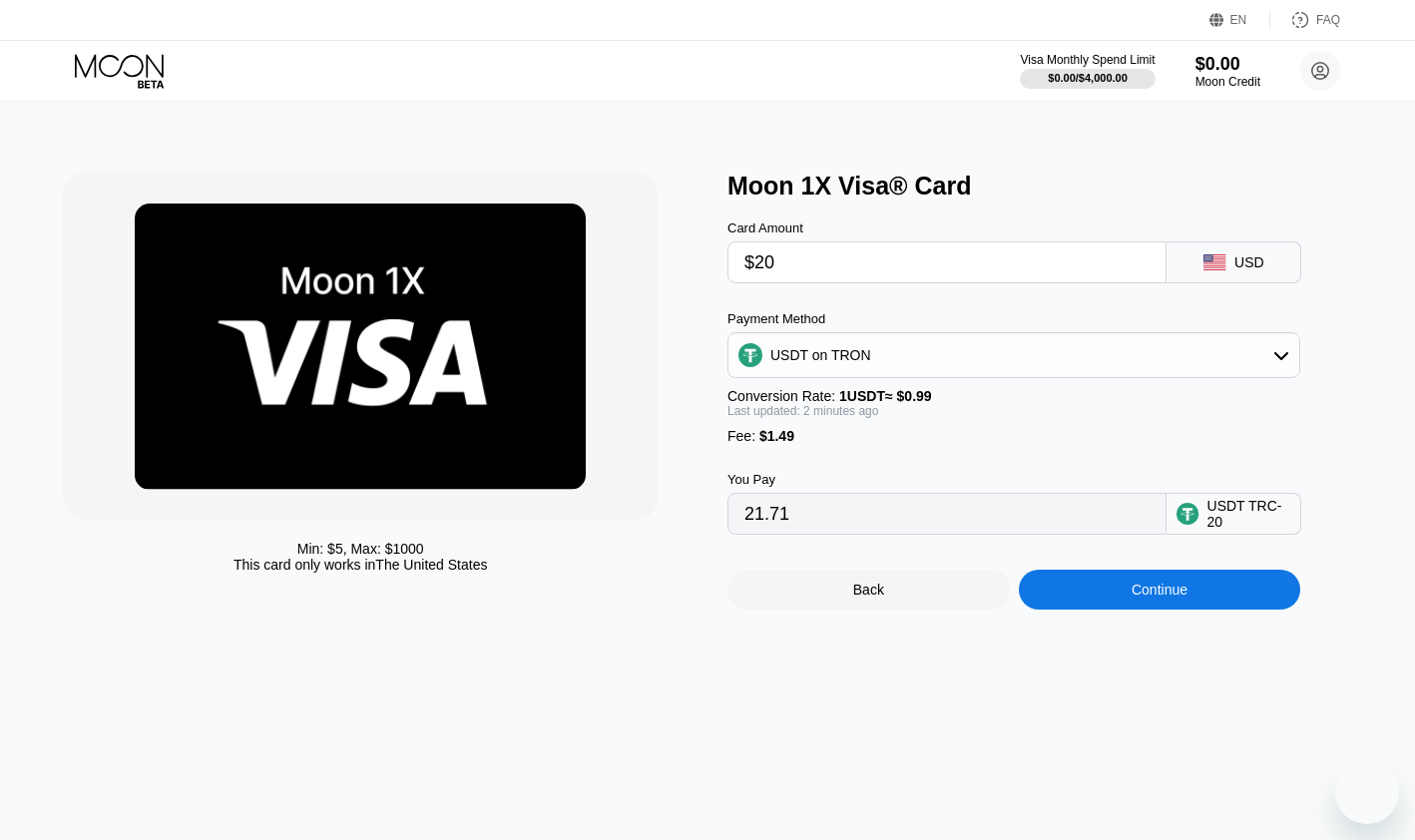 scroll, scrollTop: 0, scrollLeft: 0, axis: both 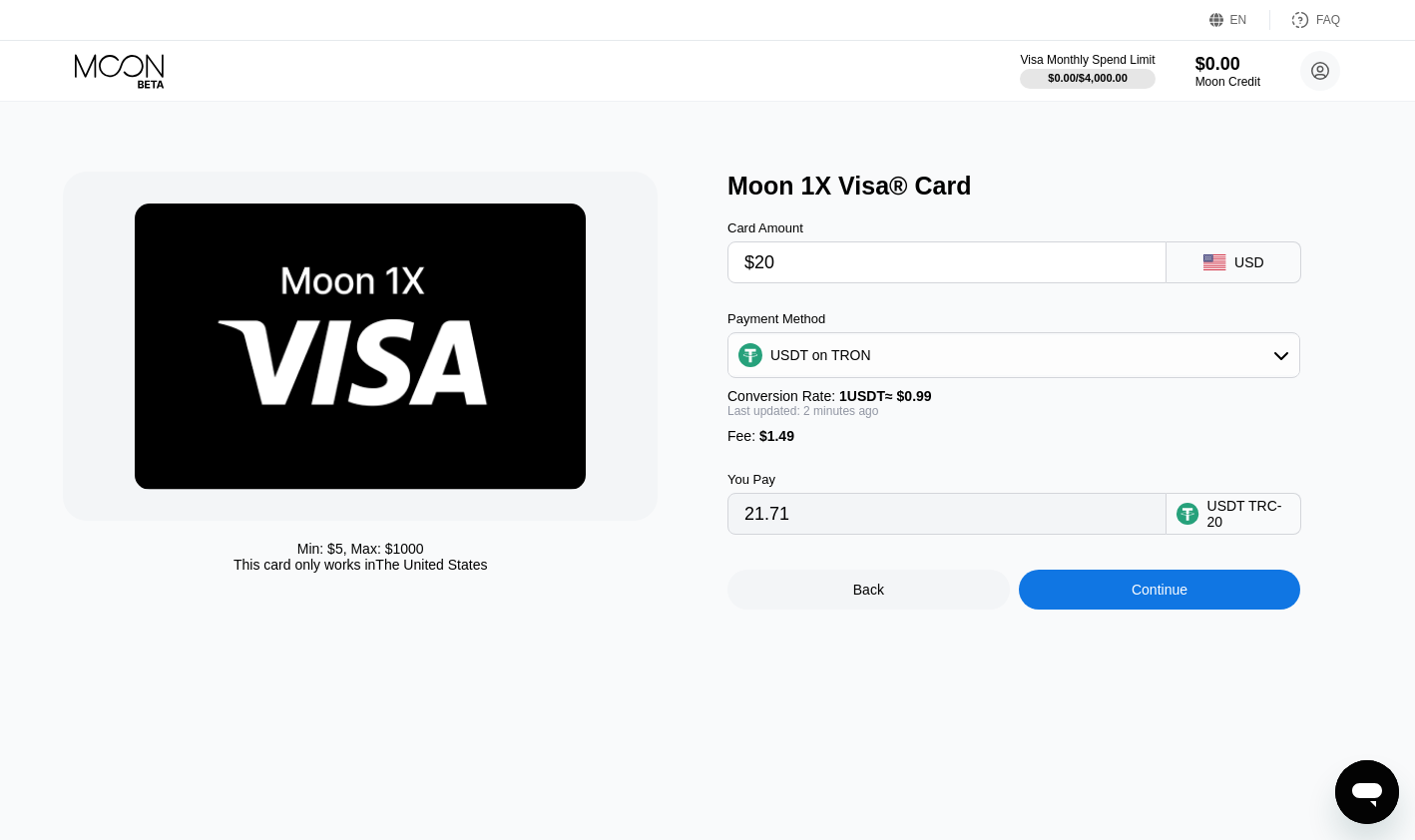 type 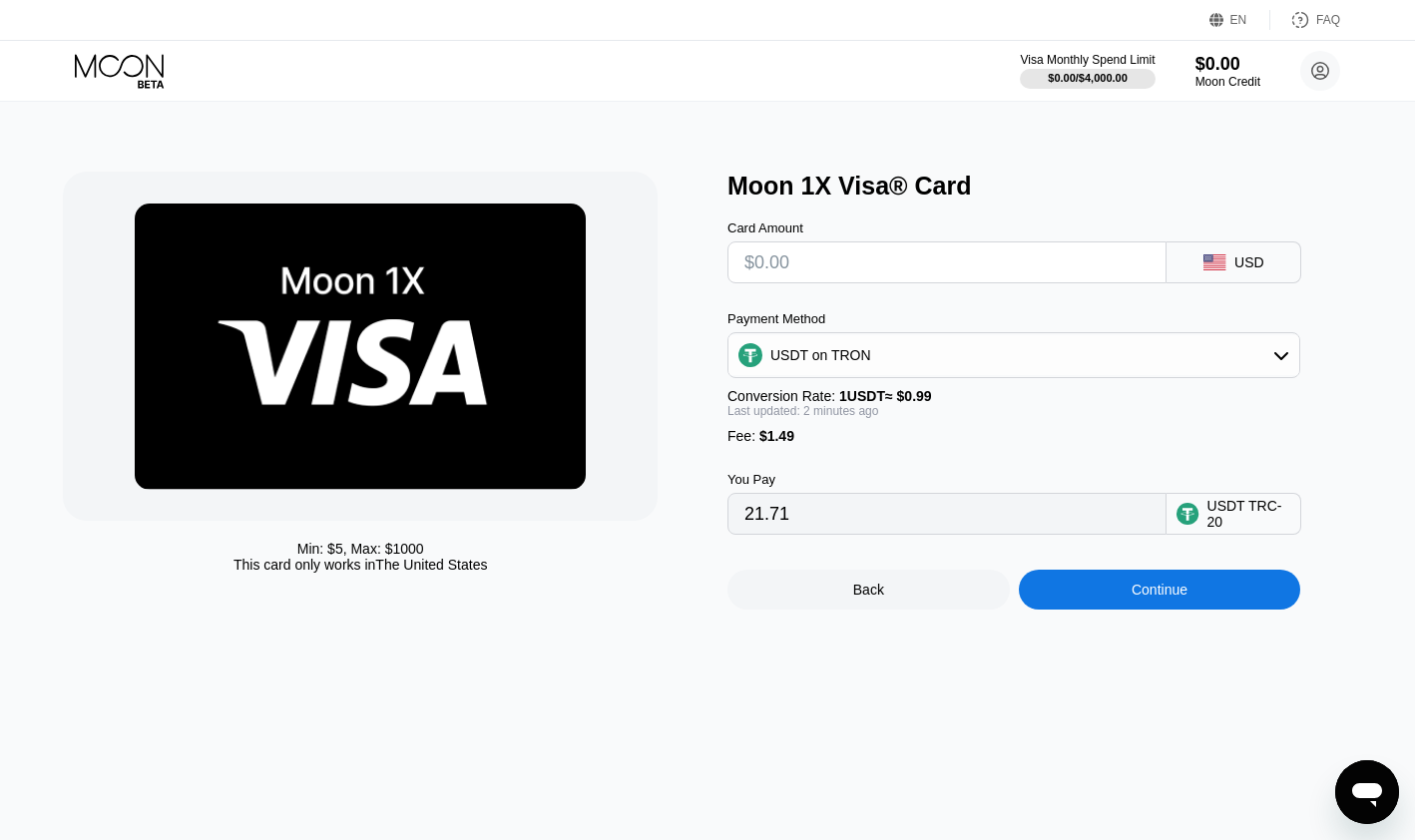 type on "0.00" 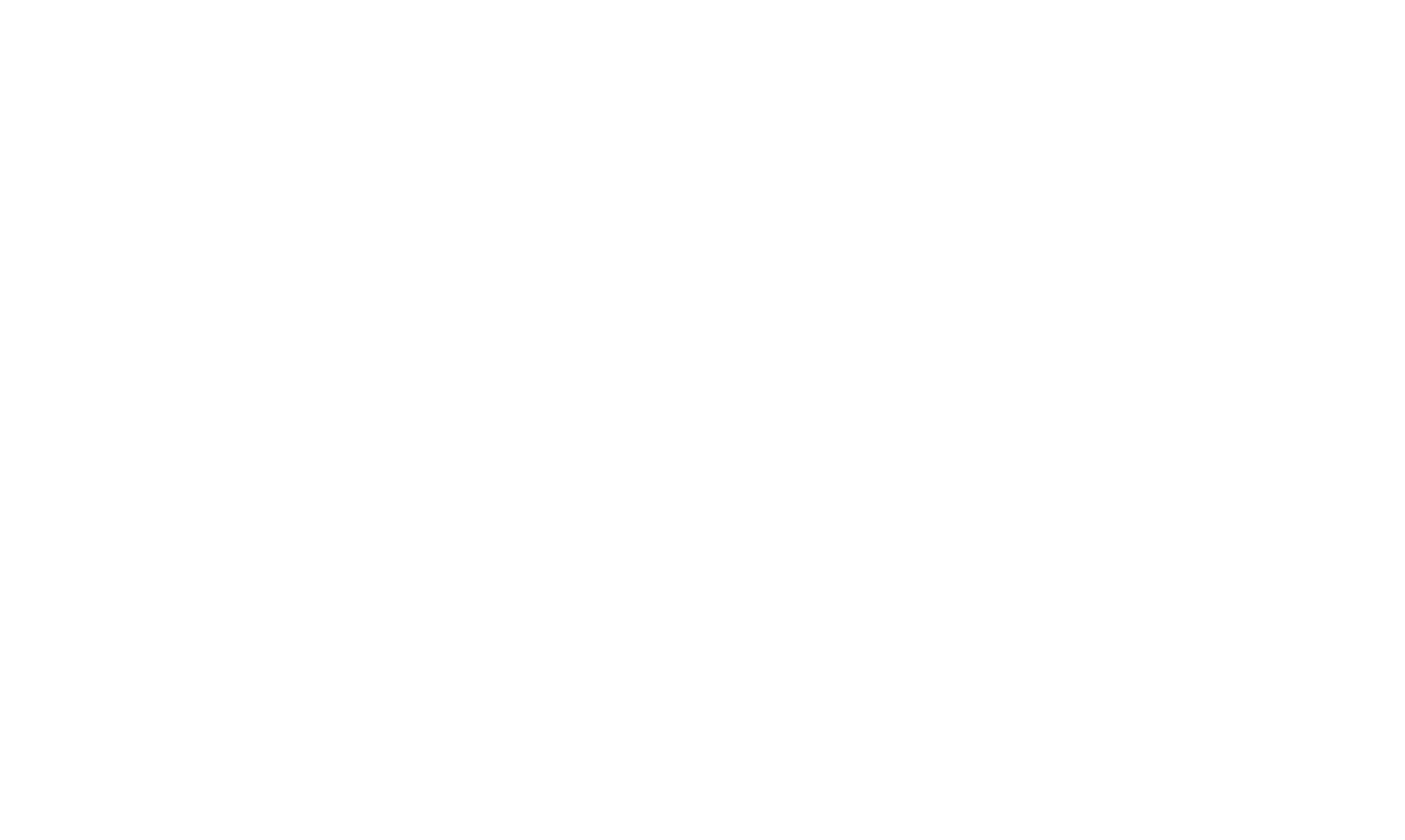scroll, scrollTop: 0, scrollLeft: 0, axis: both 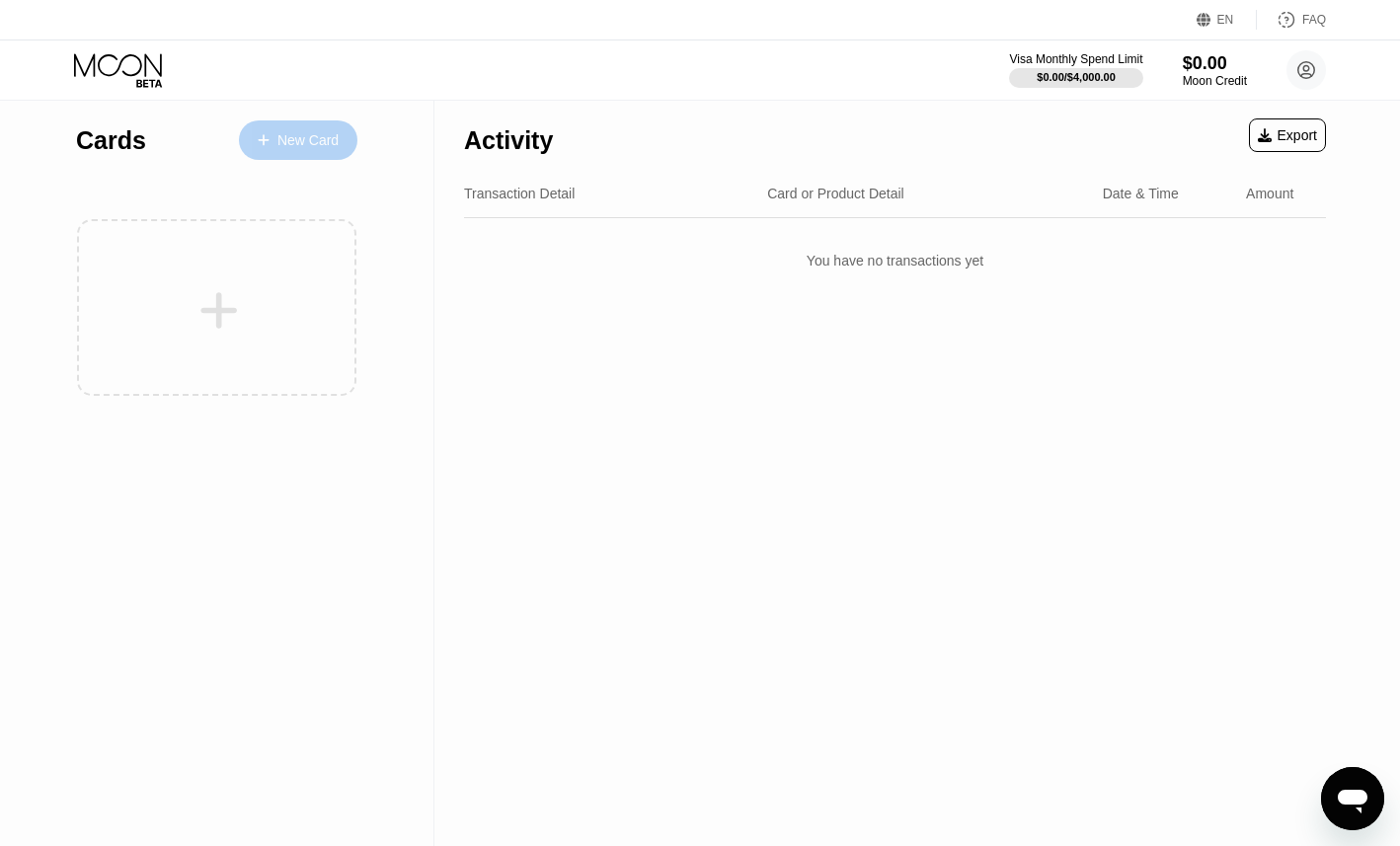 click on "New Card" at bounding box center (308, 140) 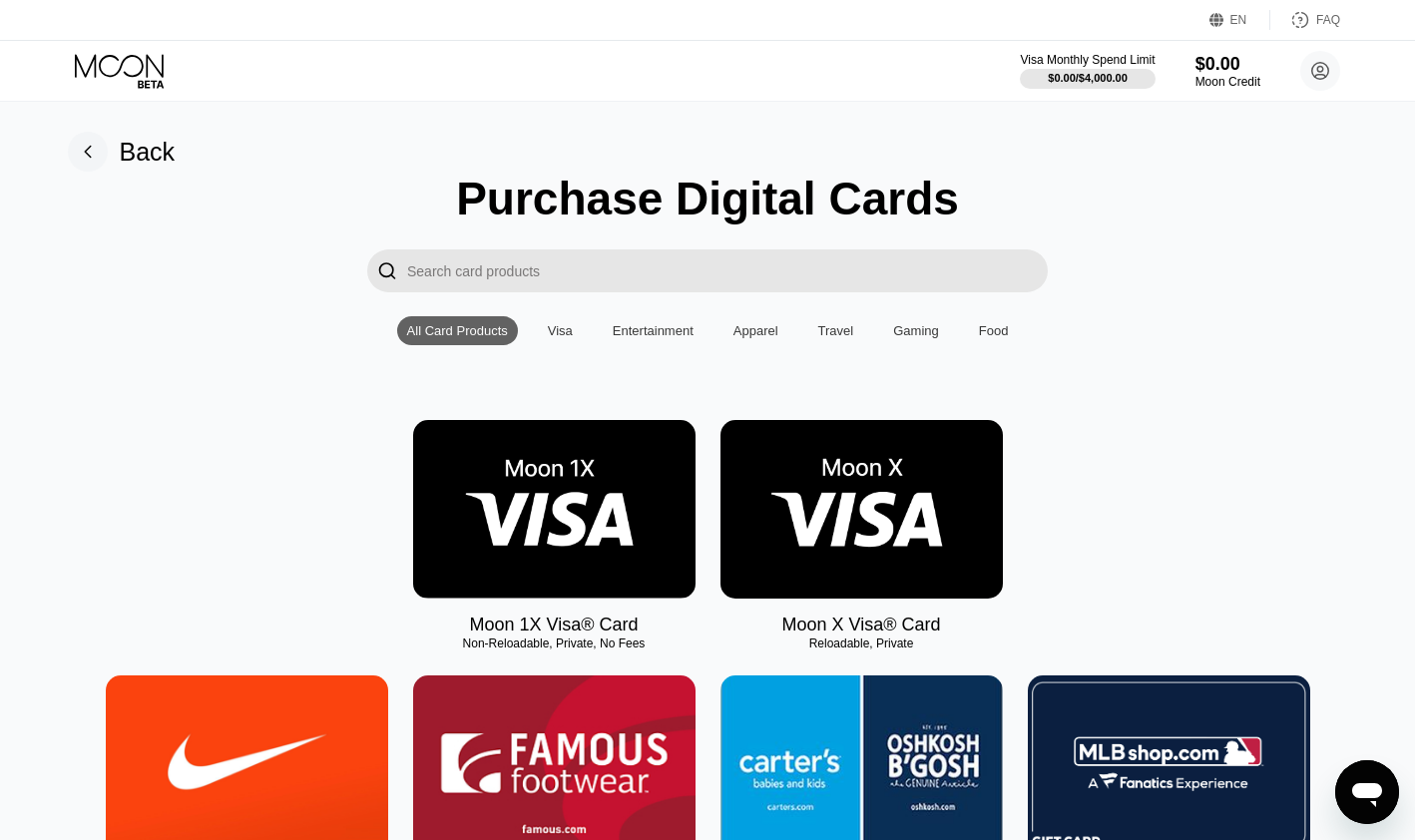 click at bounding box center [861, 509] 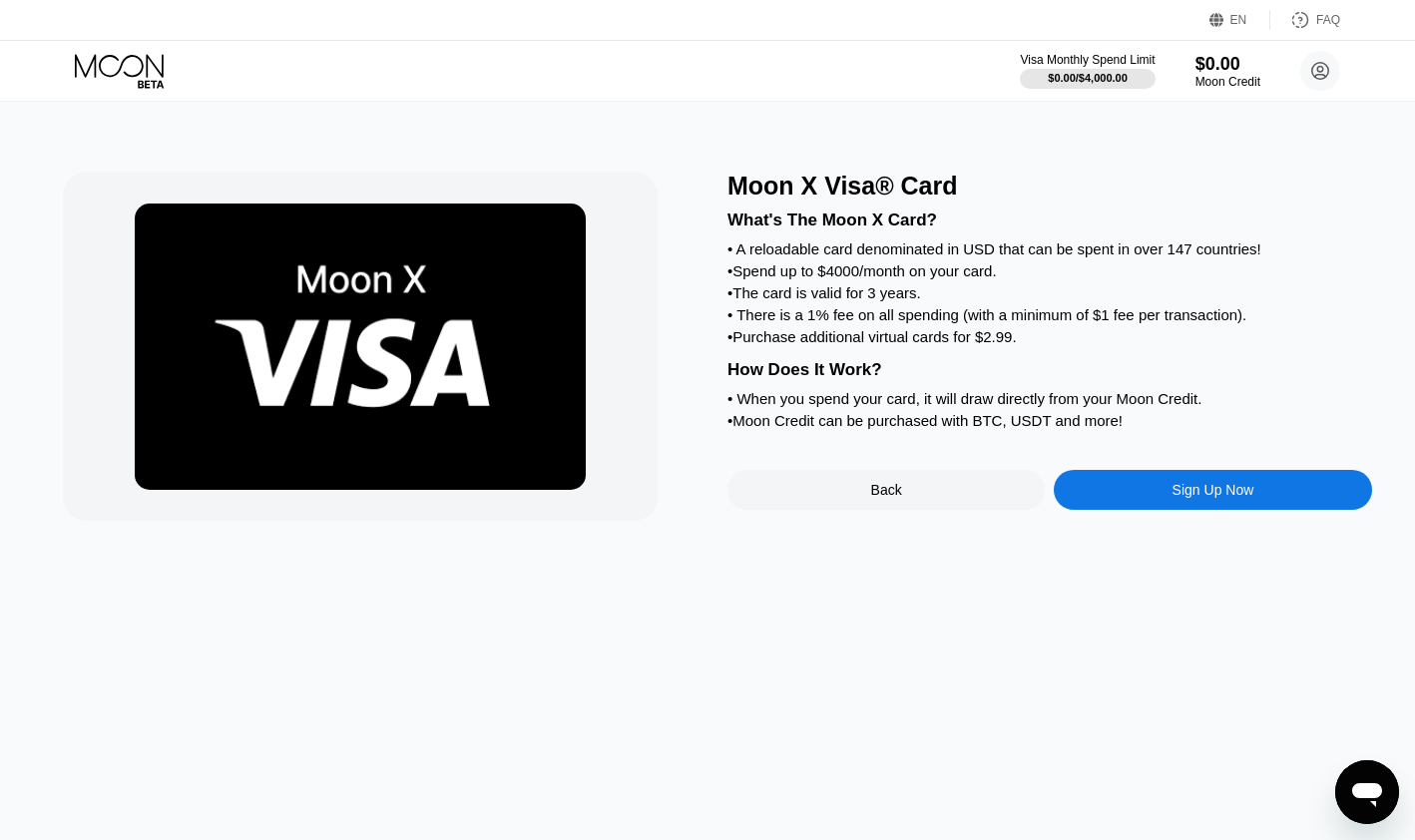 click on "Sign Up Now" at bounding box center [1212, 490] 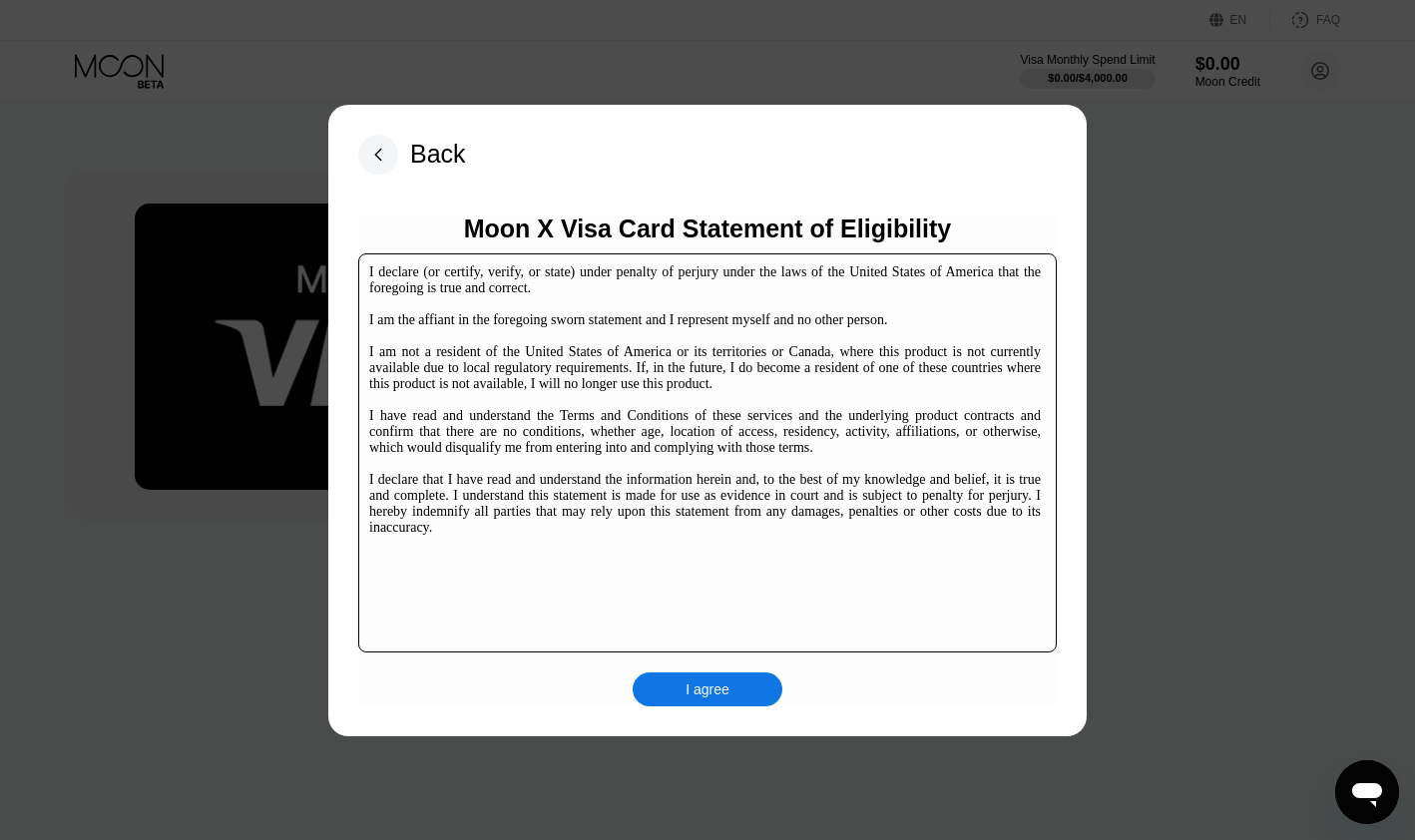 click on "I agree" at bounding box center (708, 689) 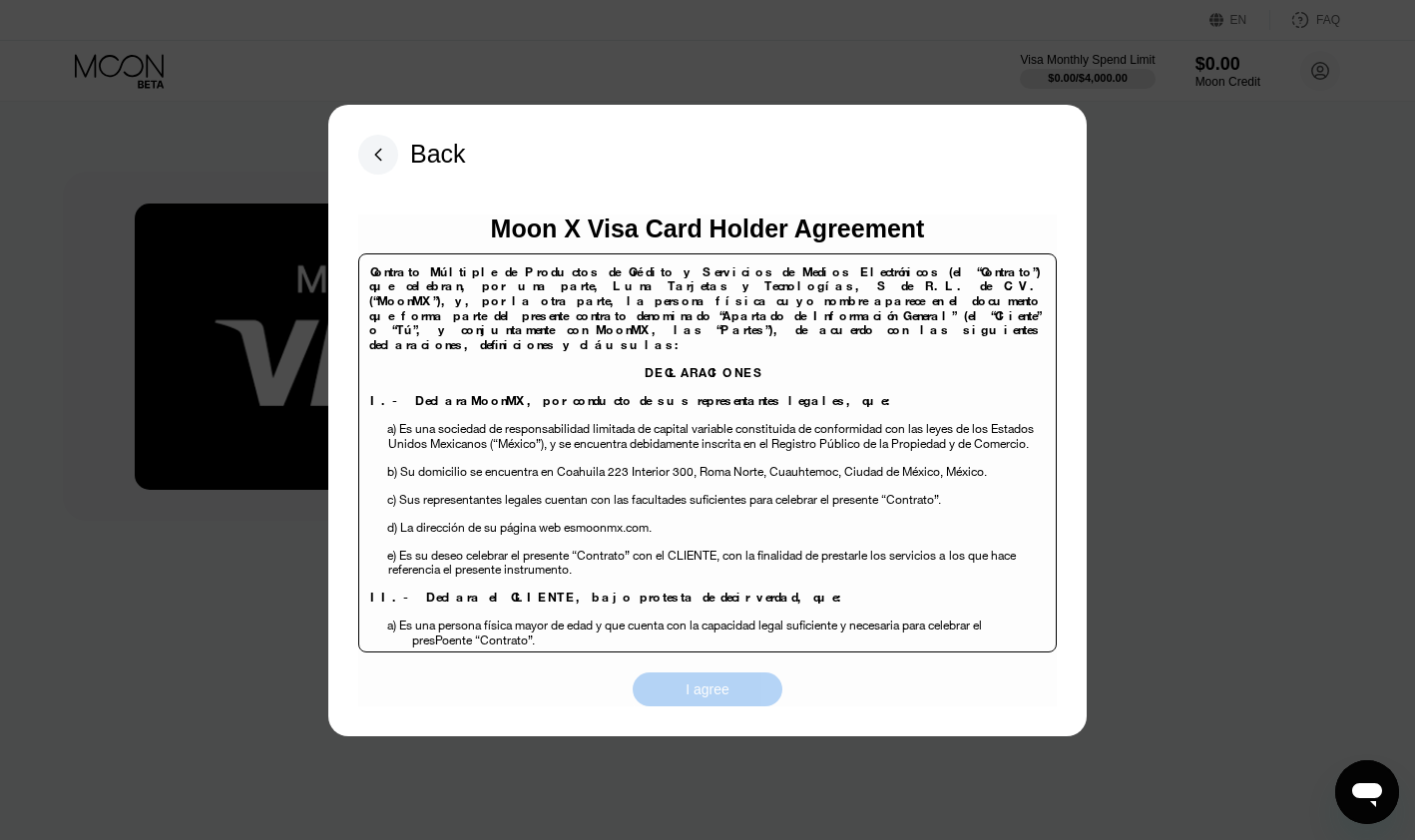 click on "I agree" at bounding box center (708, 689) 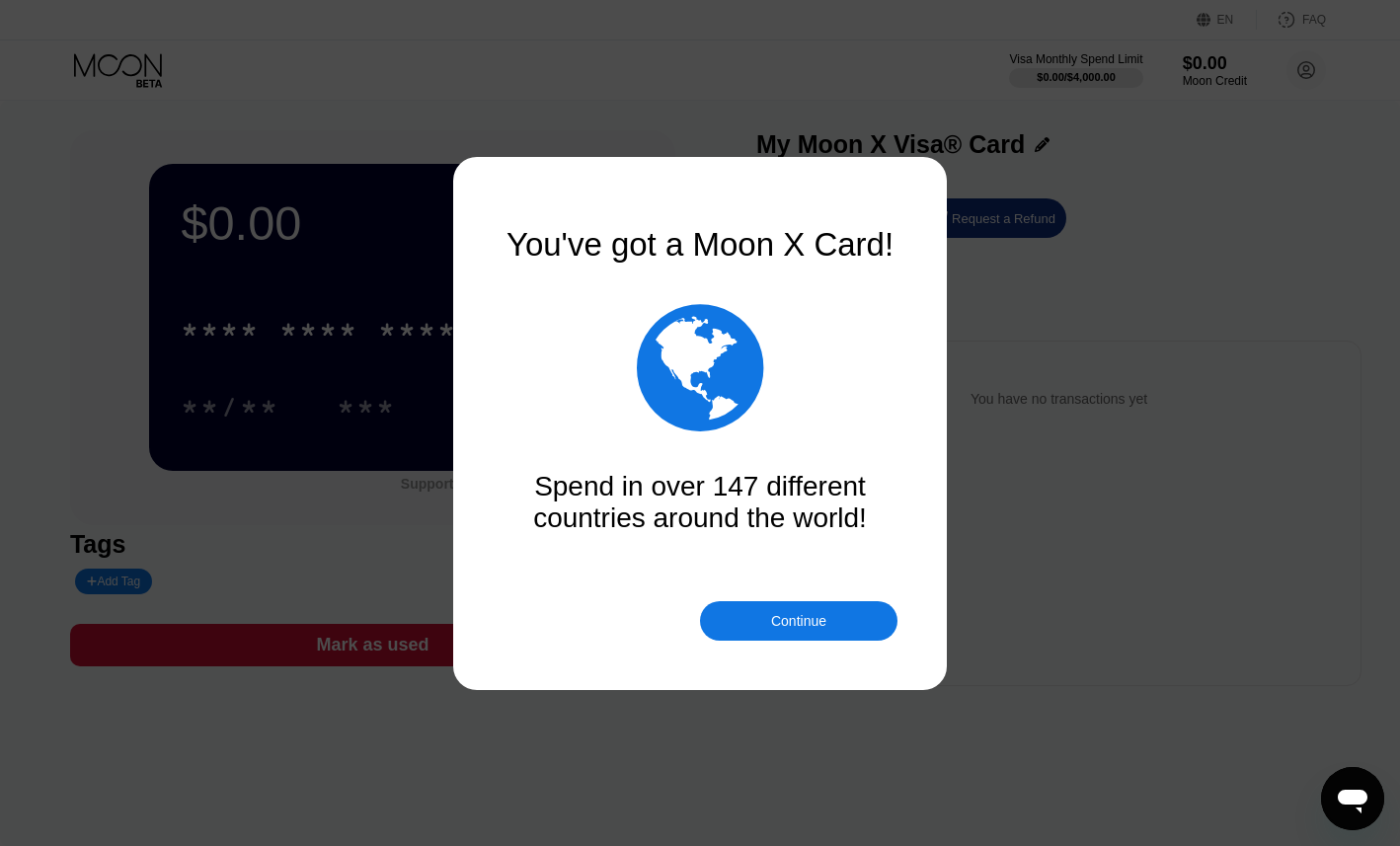 click on "Continue" at bounding box center [799, 621] 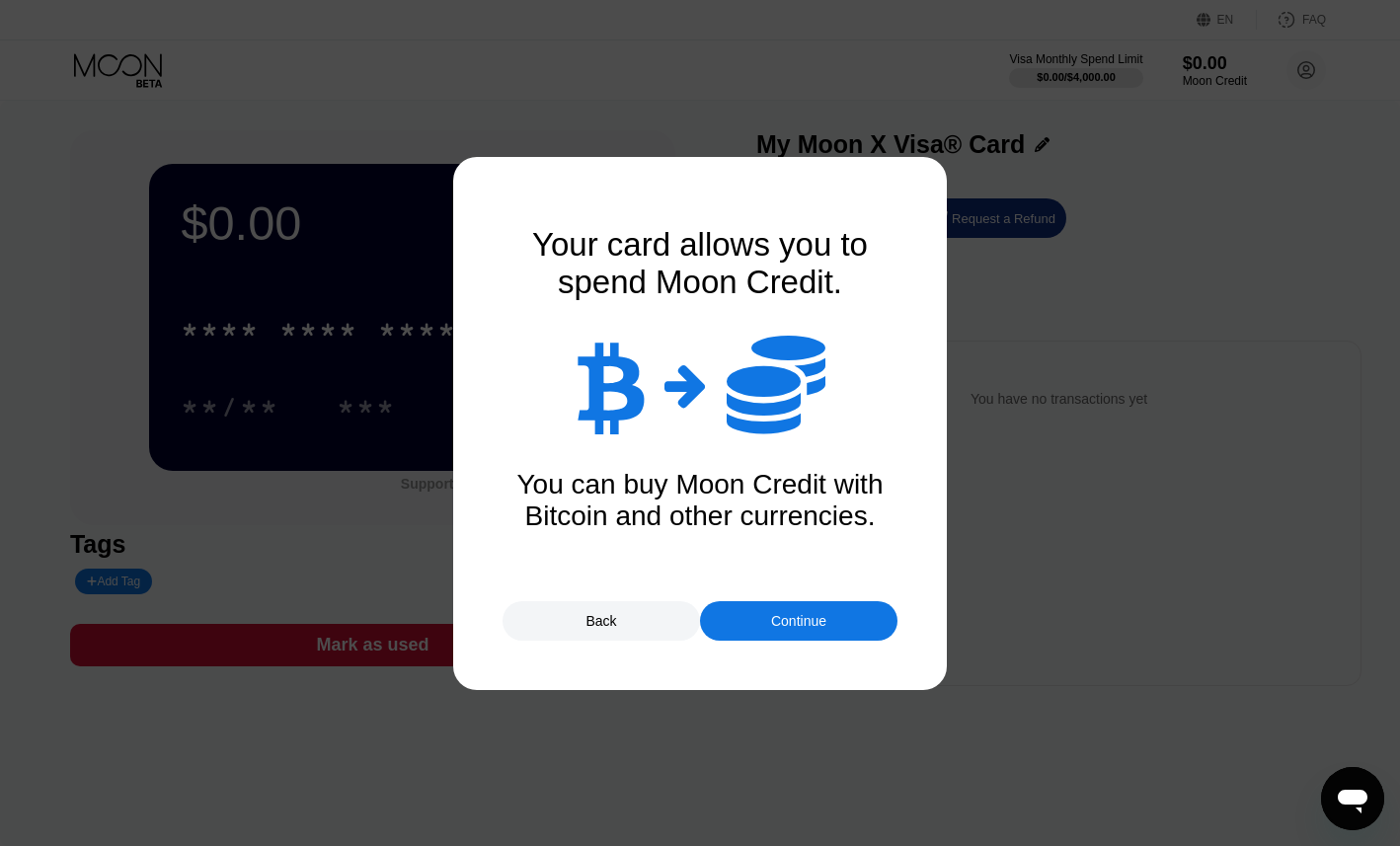 click on "Continue" at bounding box center (799, 621) 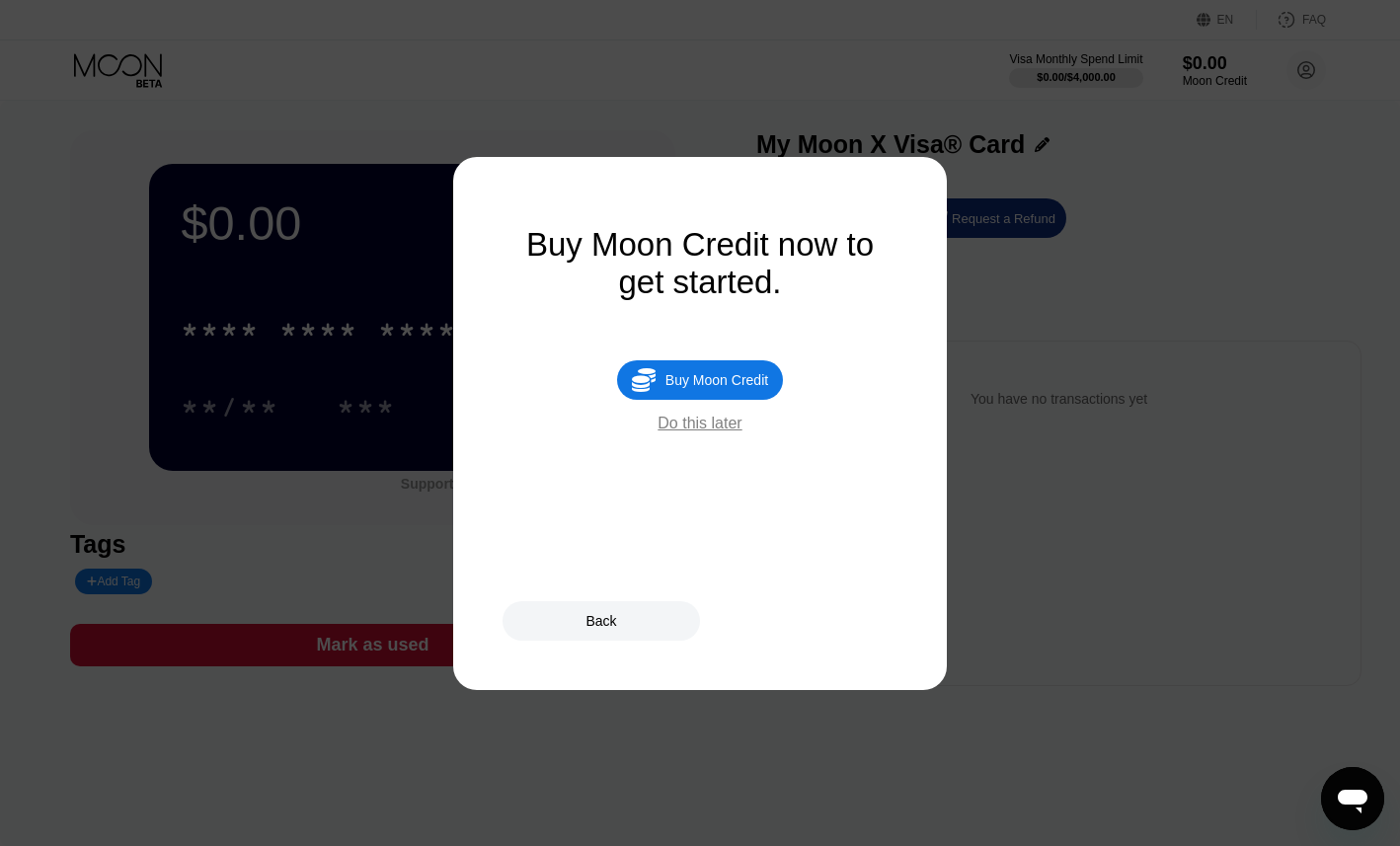 click on "Buy Moon Credit" at bounding box center (717, 380) 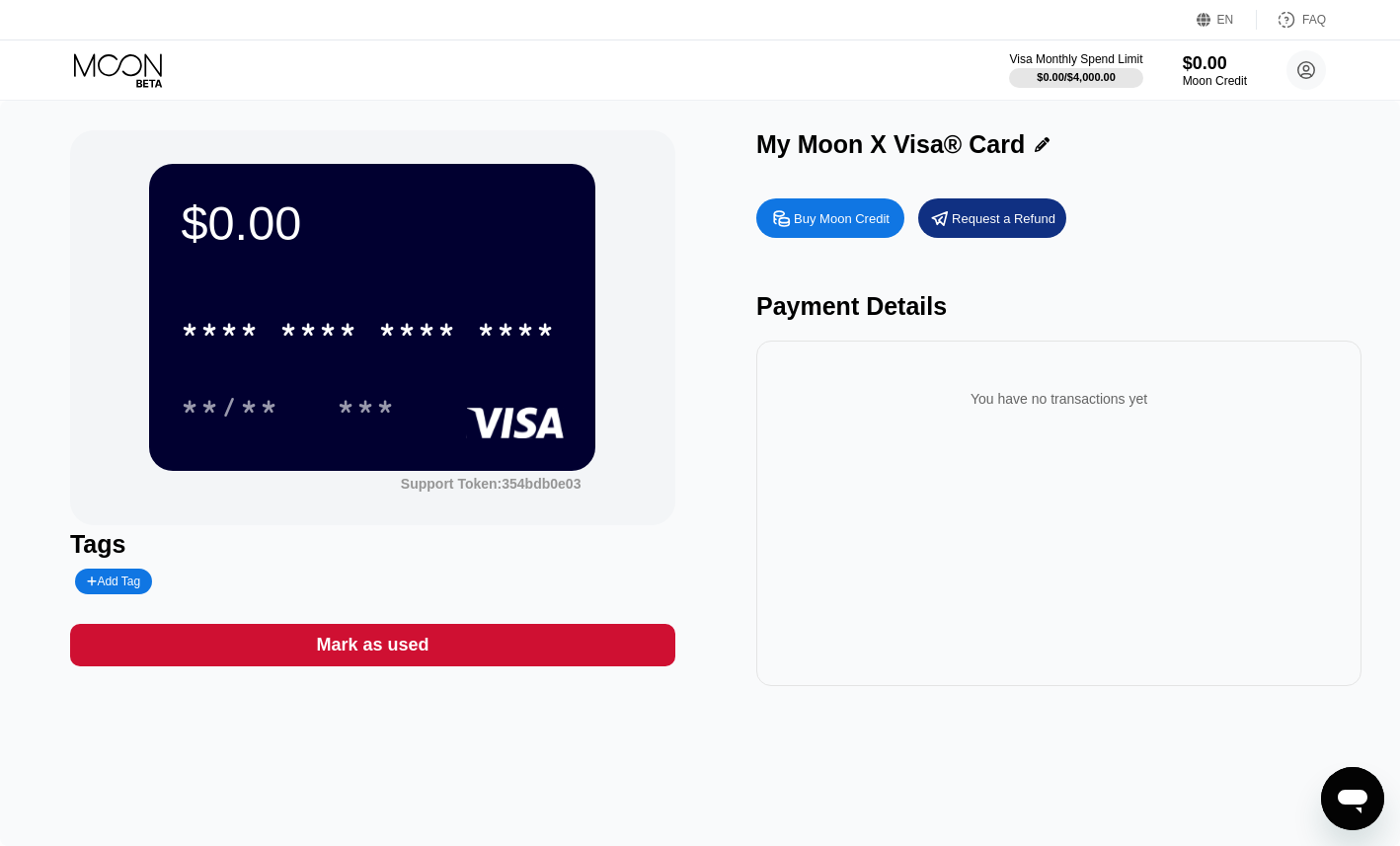 type on "0" 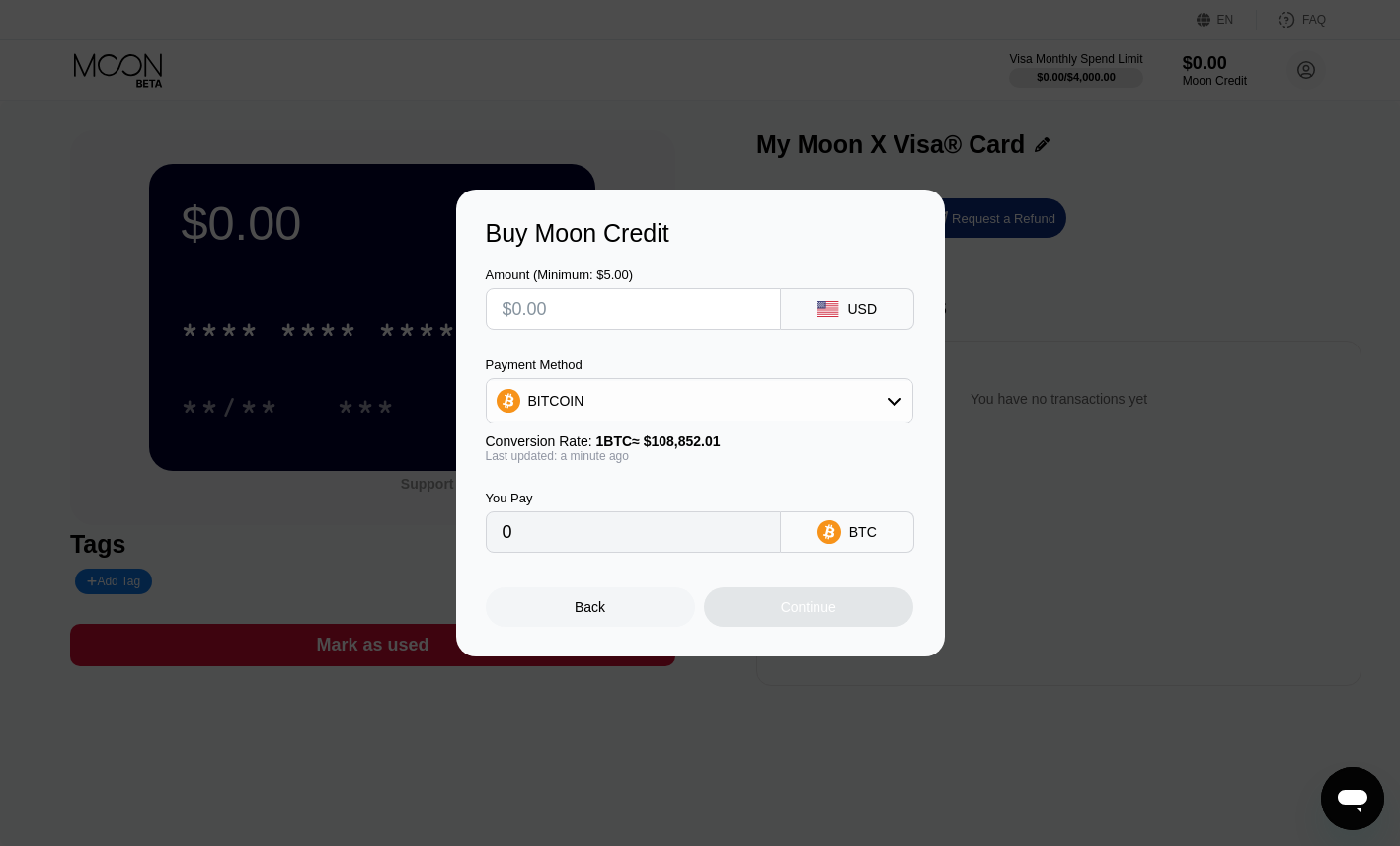 click at bounding box center (633, 309) 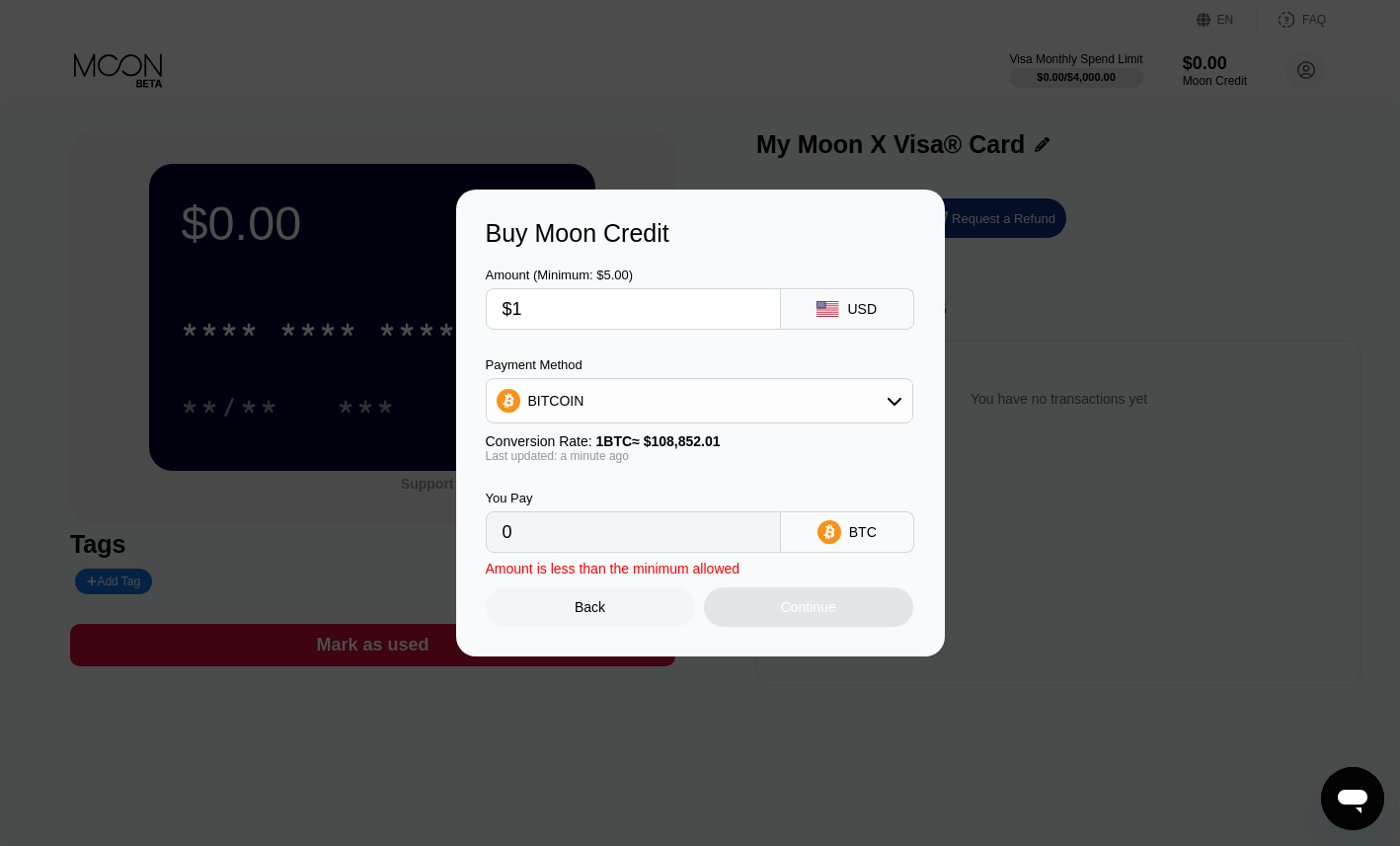 type on "0.00000919" 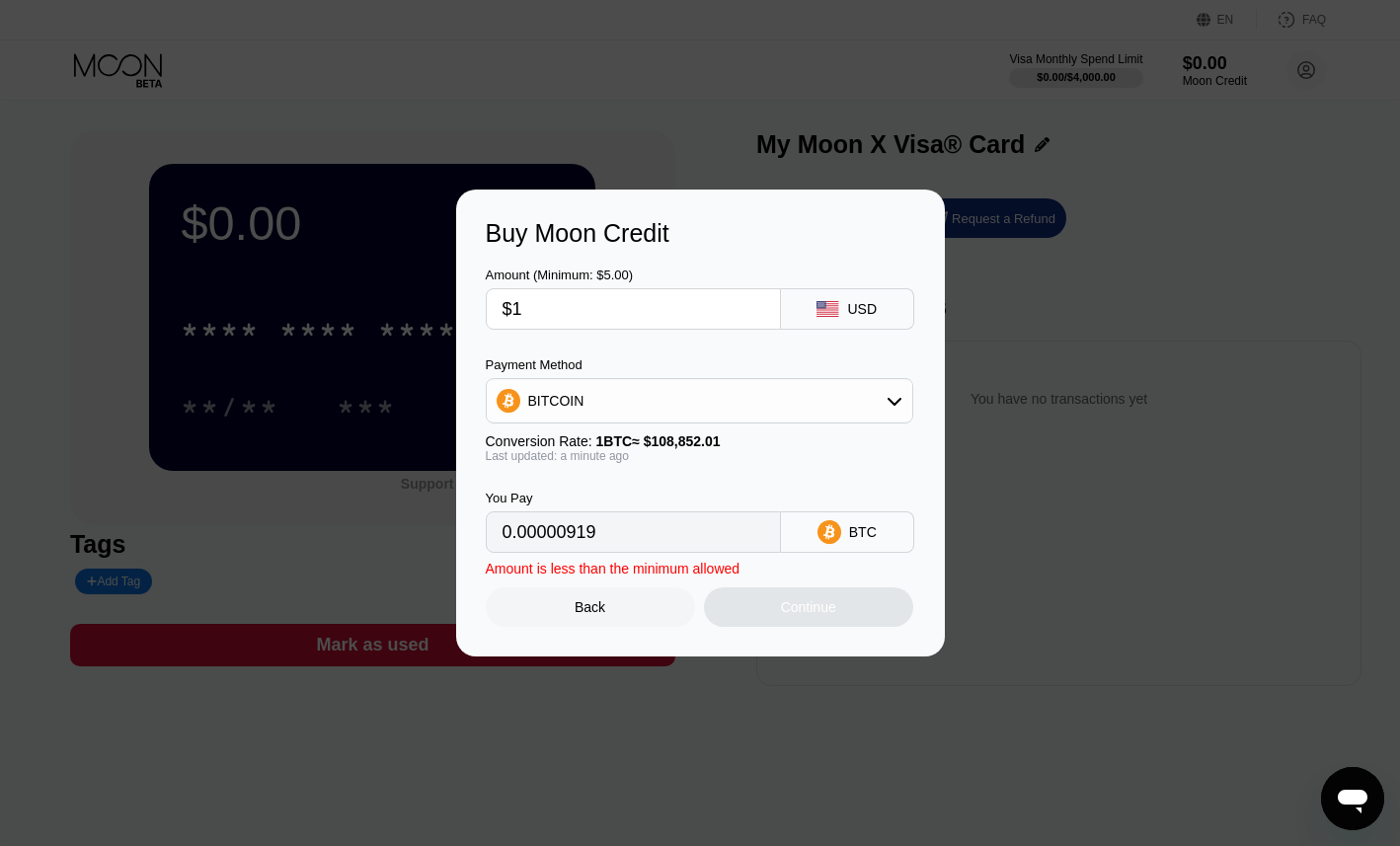 type on "$10" 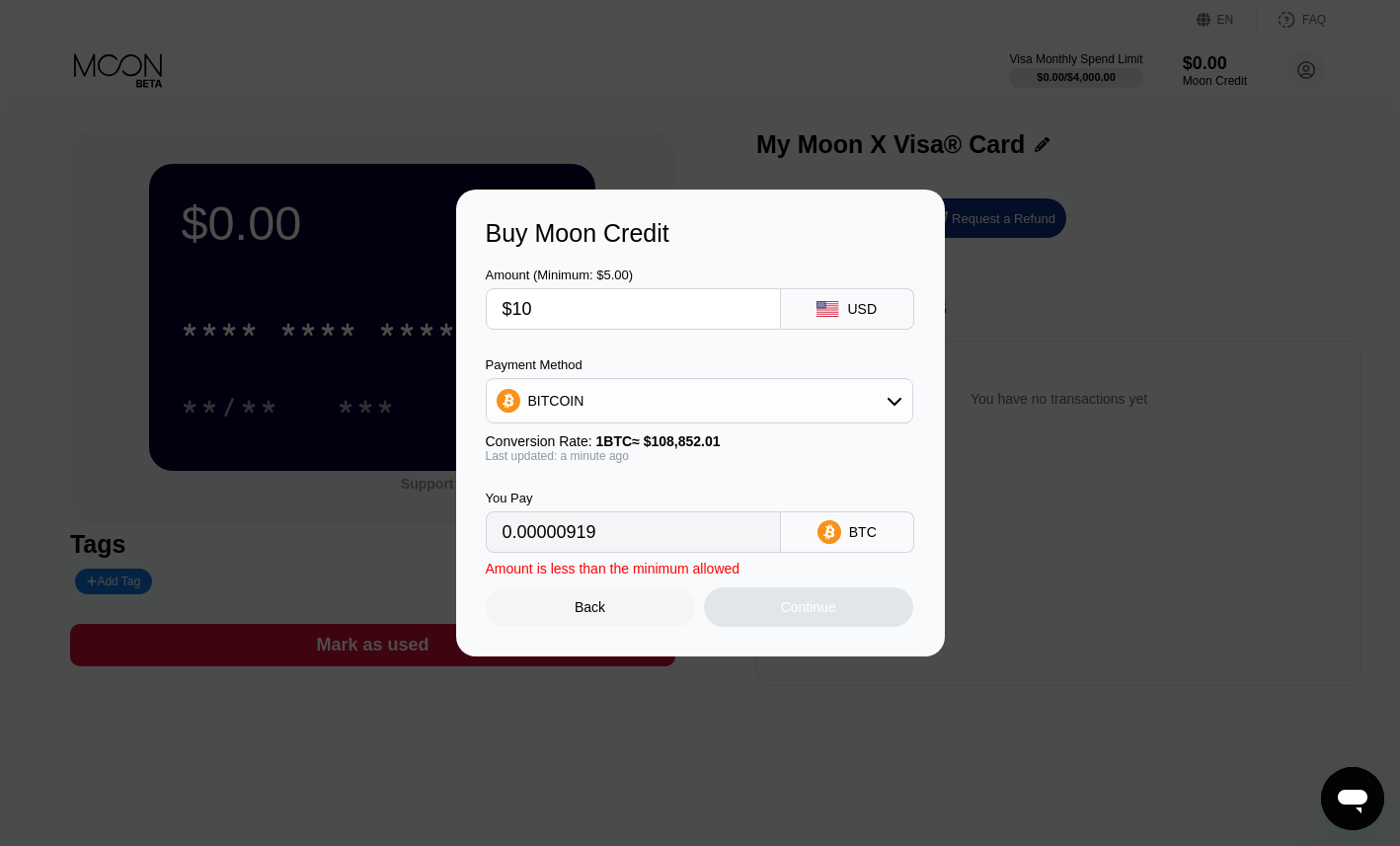 type on "0.00009187" 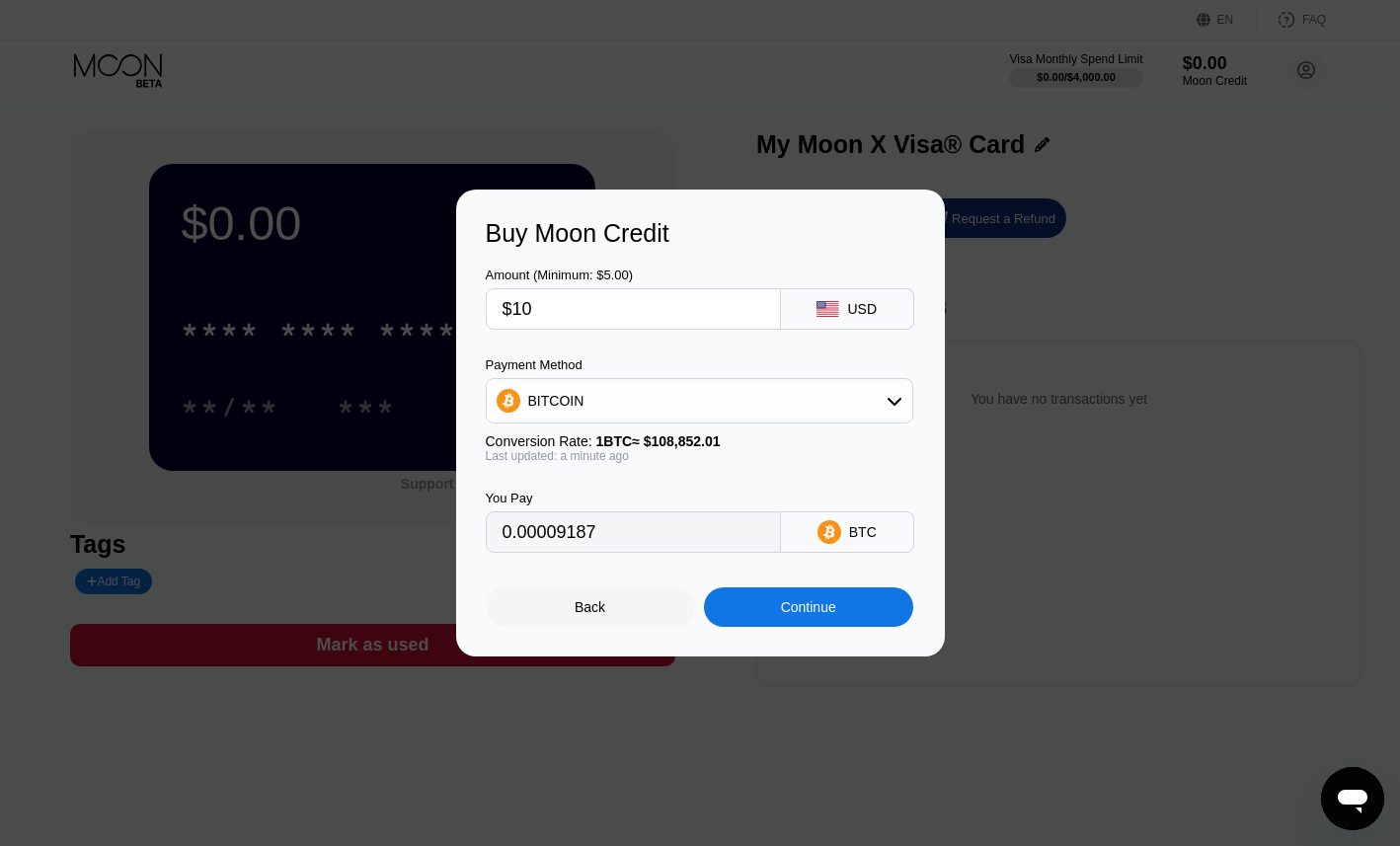type on "$10" 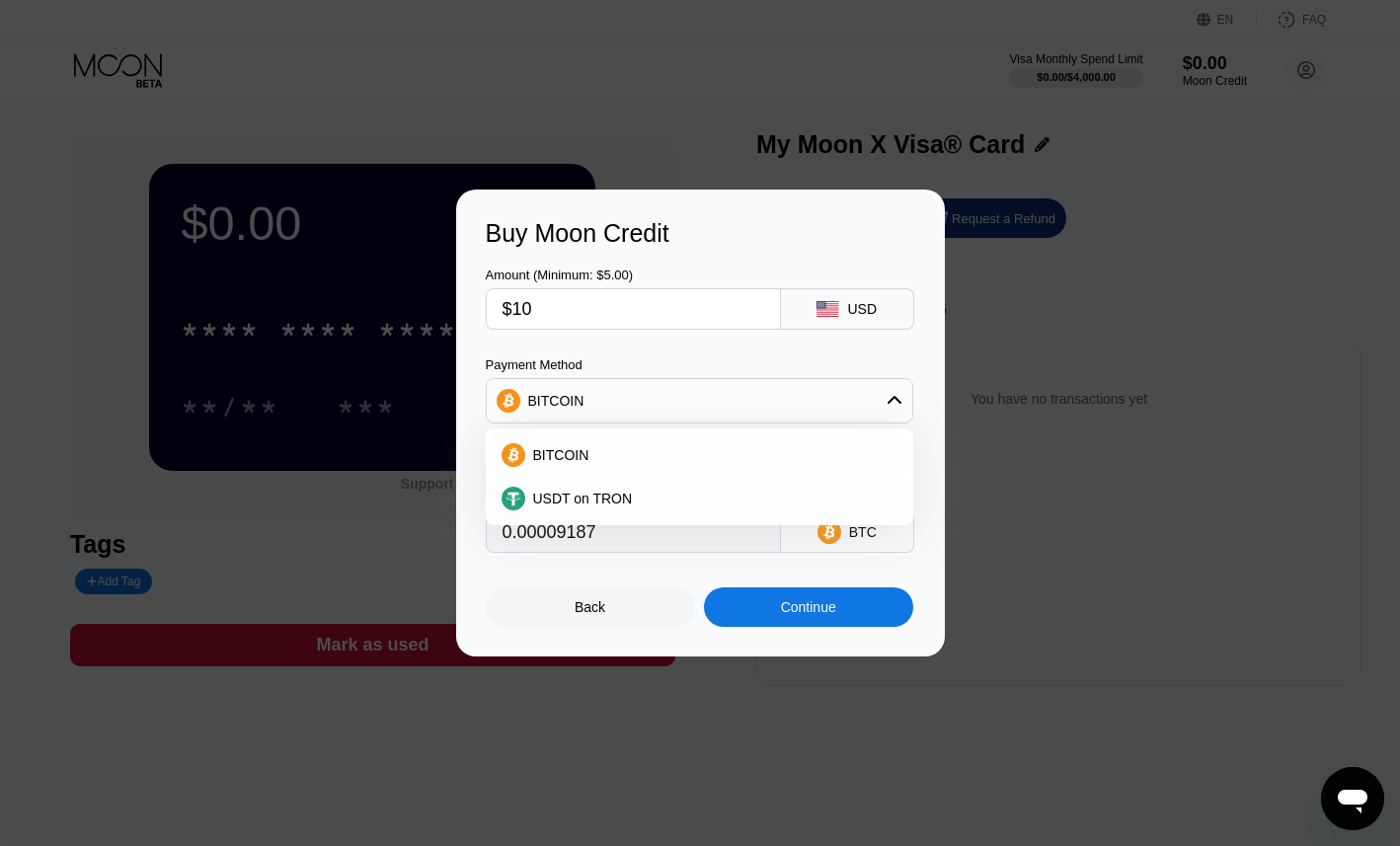 click on "Back" at bounding box center (590, 607) 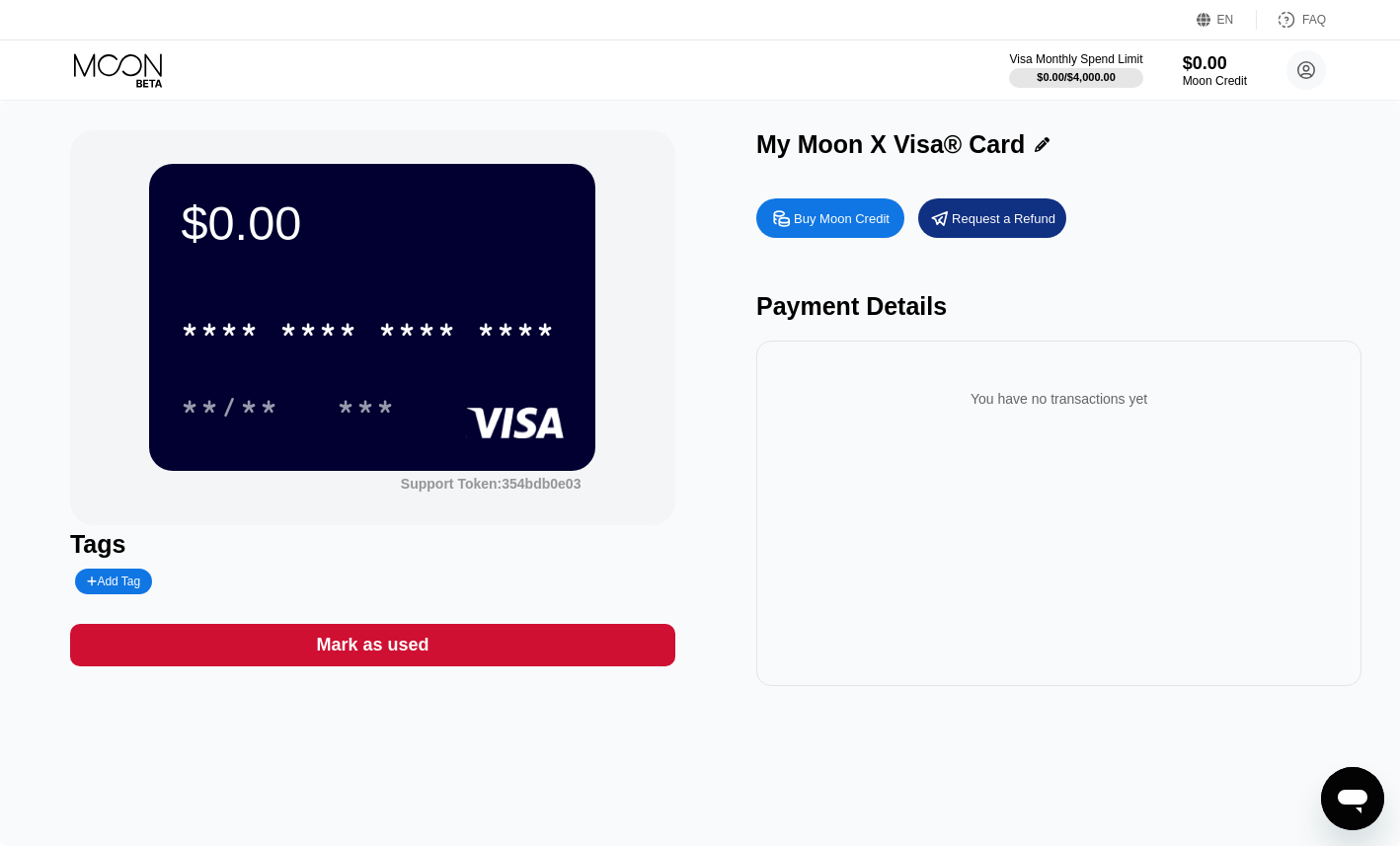 click on "$0.00 * * * * * * * * * * * * **** **/** *** Support Token:  354bdb0e03 Tags  Add Tag Mark as used My Moon X Visa® Card Buy Moon Credit Request a Refund Payment Details You have no transactions yet" at bounding box center [700, 408] 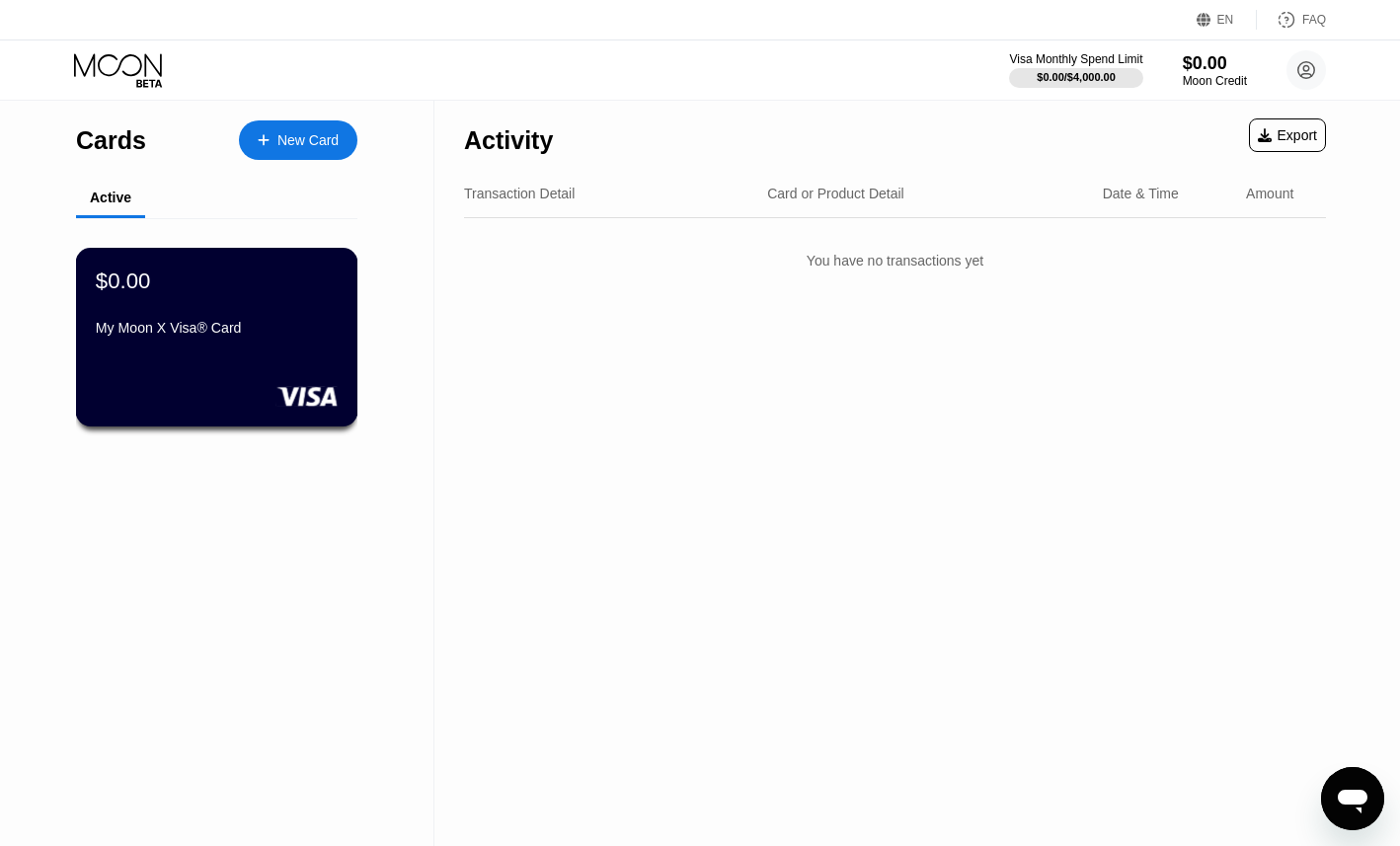 click on "$0.00 My Moon X Visa® Card" at bounding box center [217, 337] 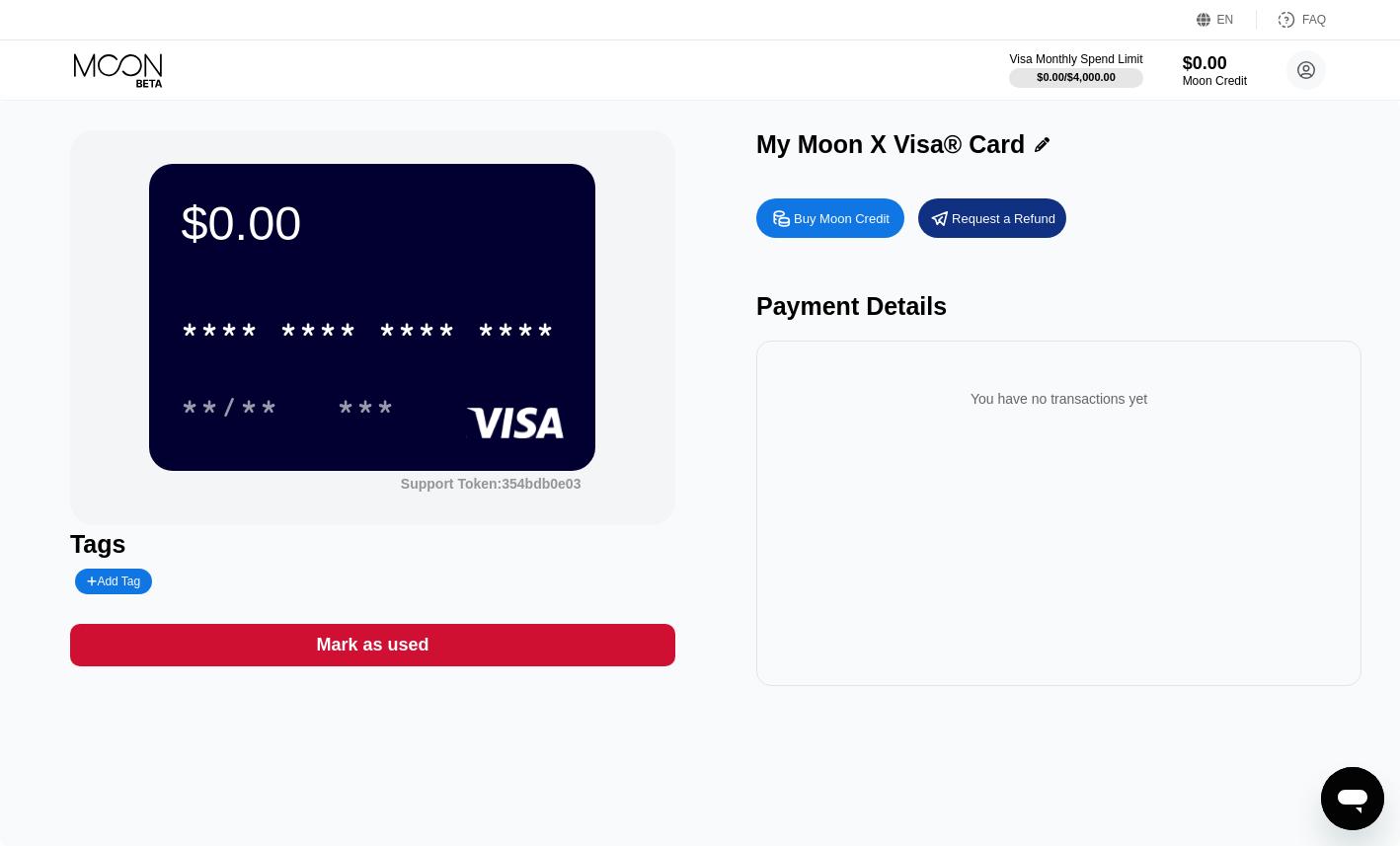 click 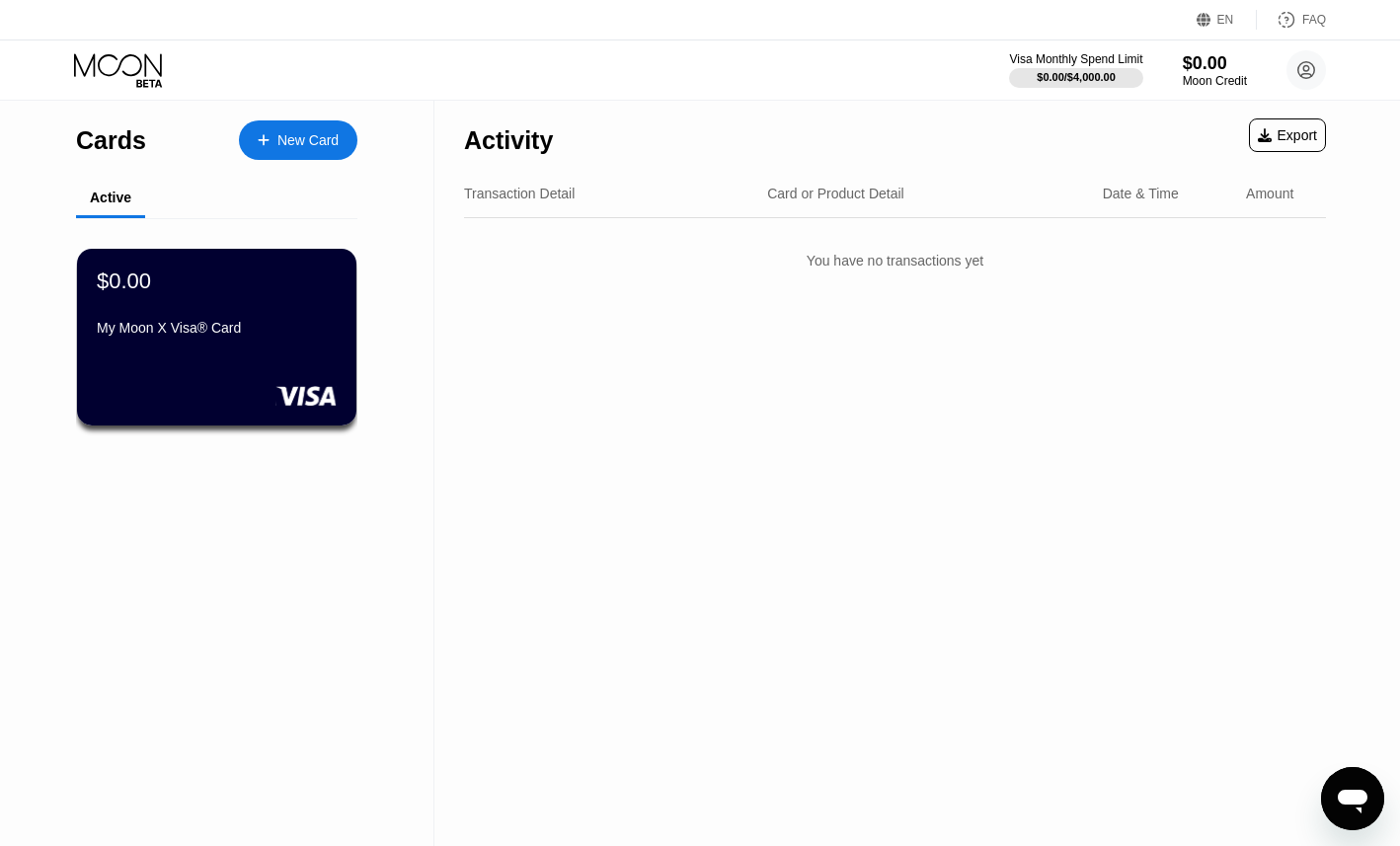 click on "New Card" at bounding box center [308, 140] 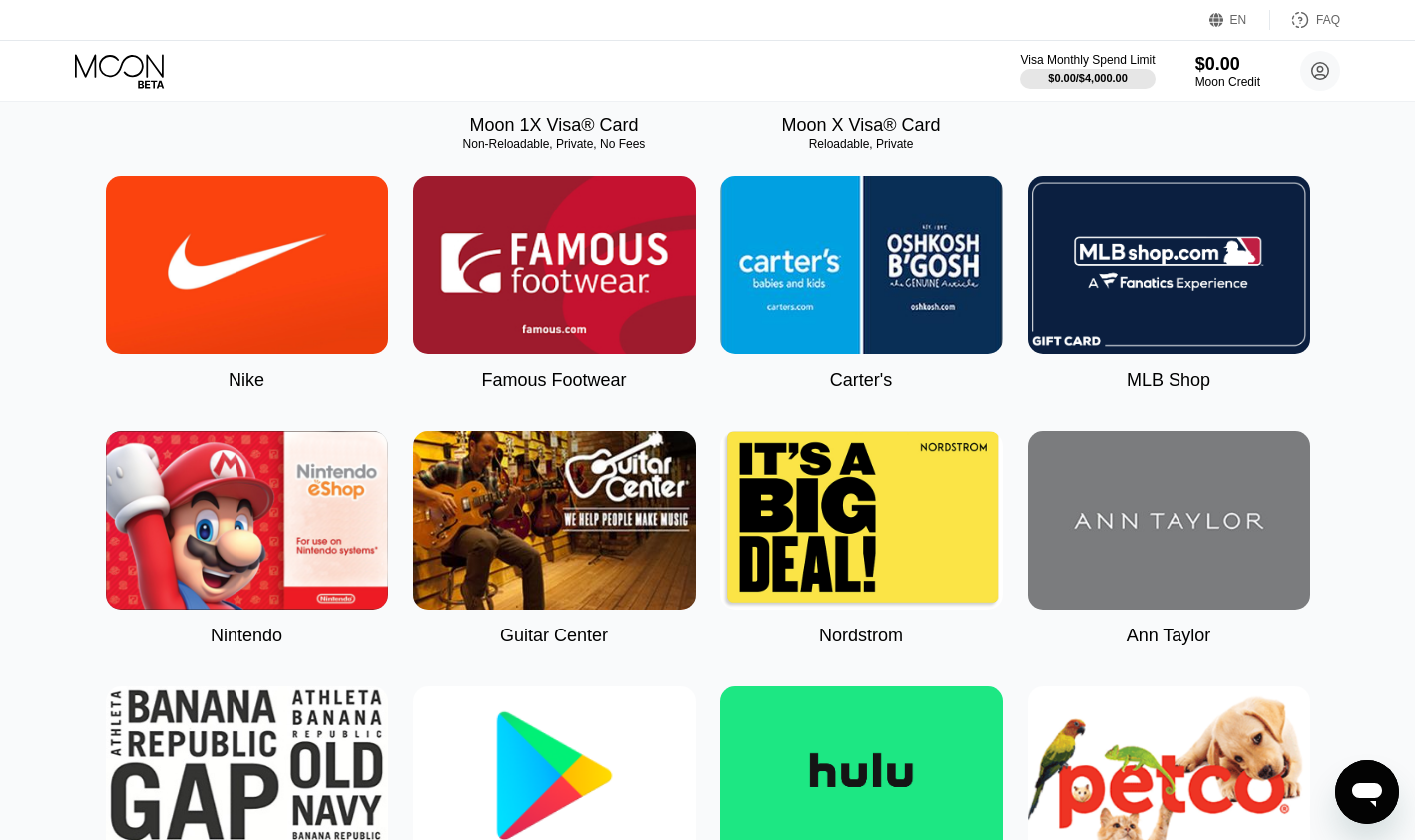 scroll, scrollTop: 0, scrollLeft: 0, axis: both 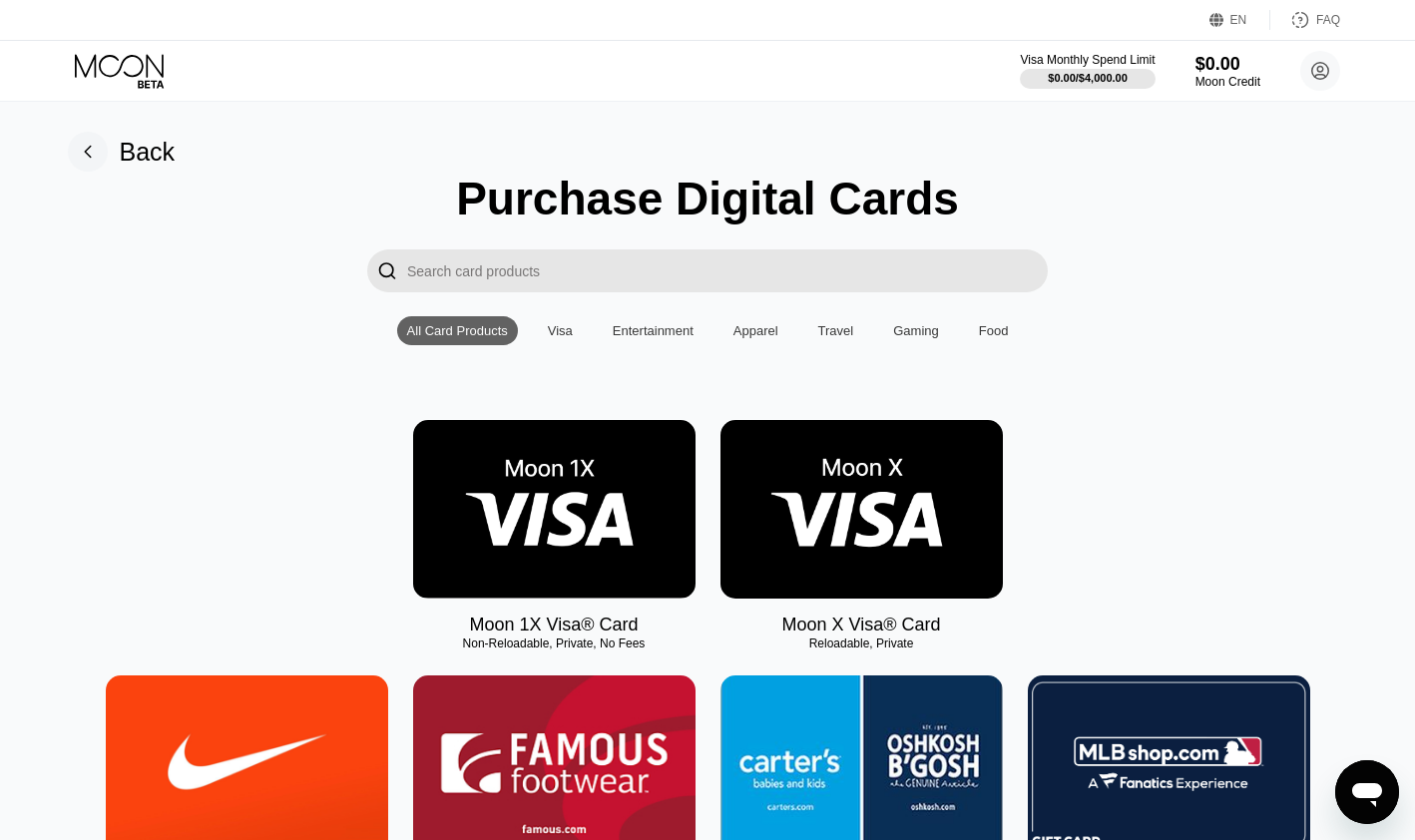 click at bounding box center (861, 509) 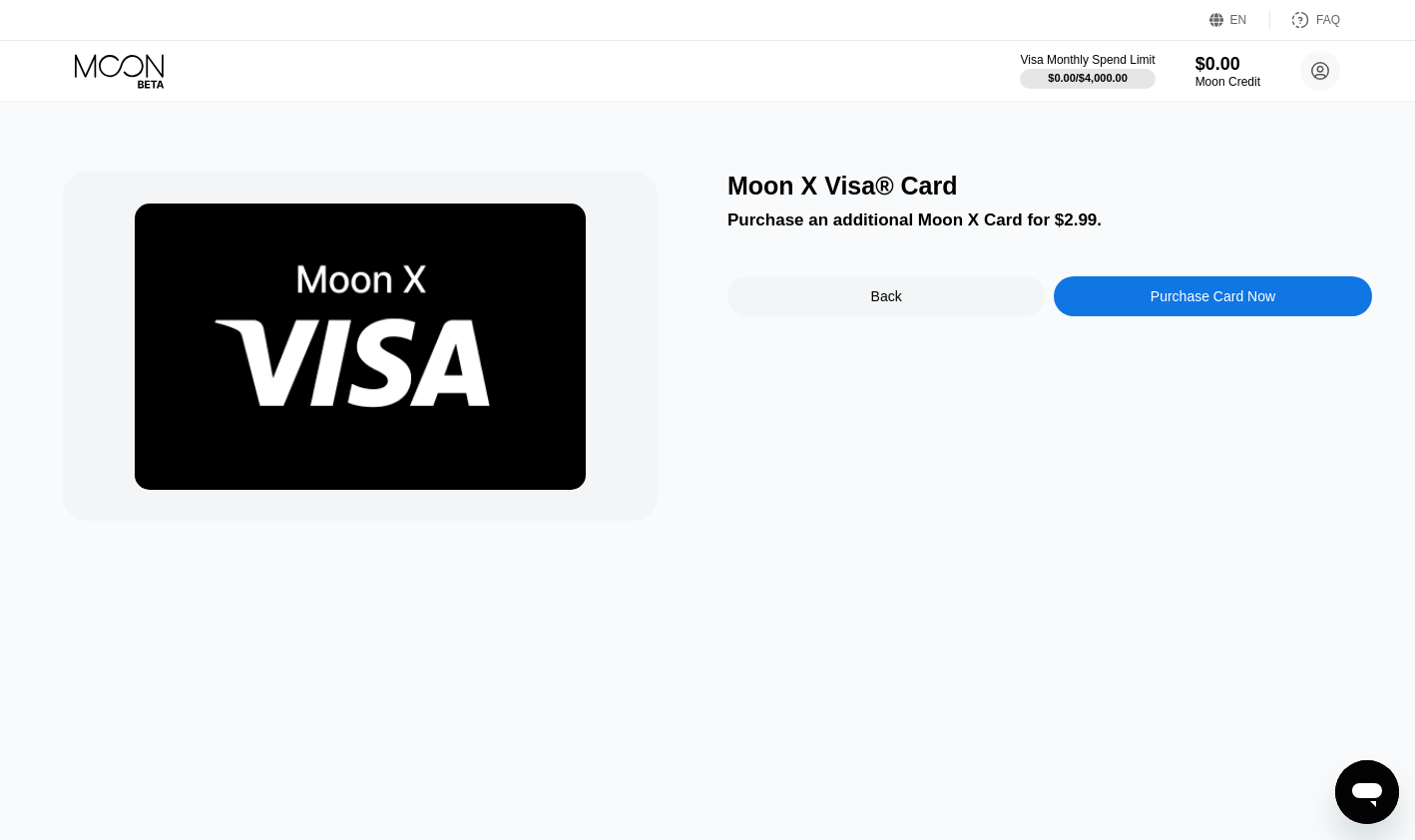 click on "Purchase Card Now" at bounding box center (1212, 296) 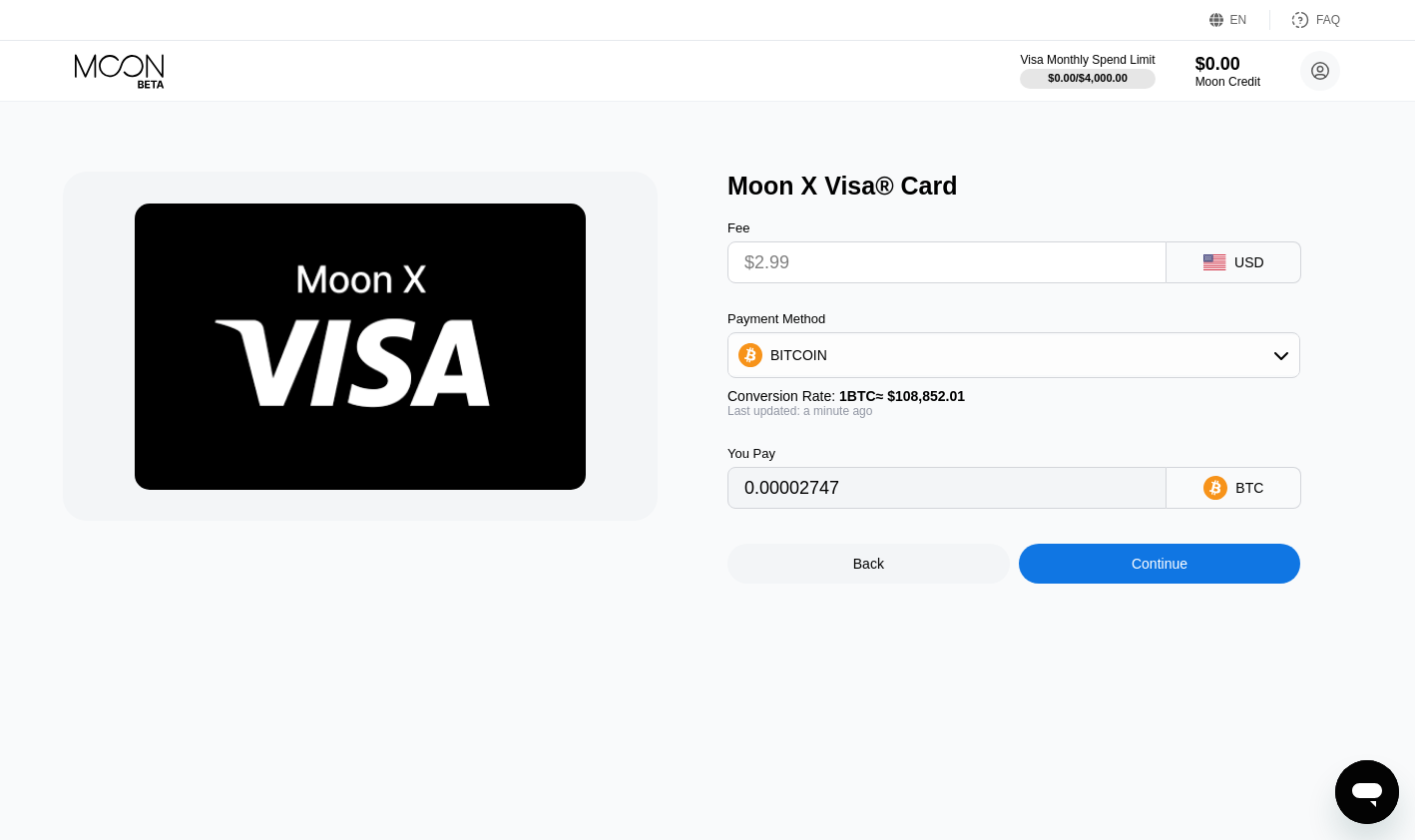 click on "Moon X Visa® Card Fee $2.99 USD Payment Method BITCOIN Conversion Rate:   1  BTC  ≈   $108,852.01 Last updated:   a minute ago You Pay 0.00002747 BTC Back Continue" at bounding box center [708, 471] 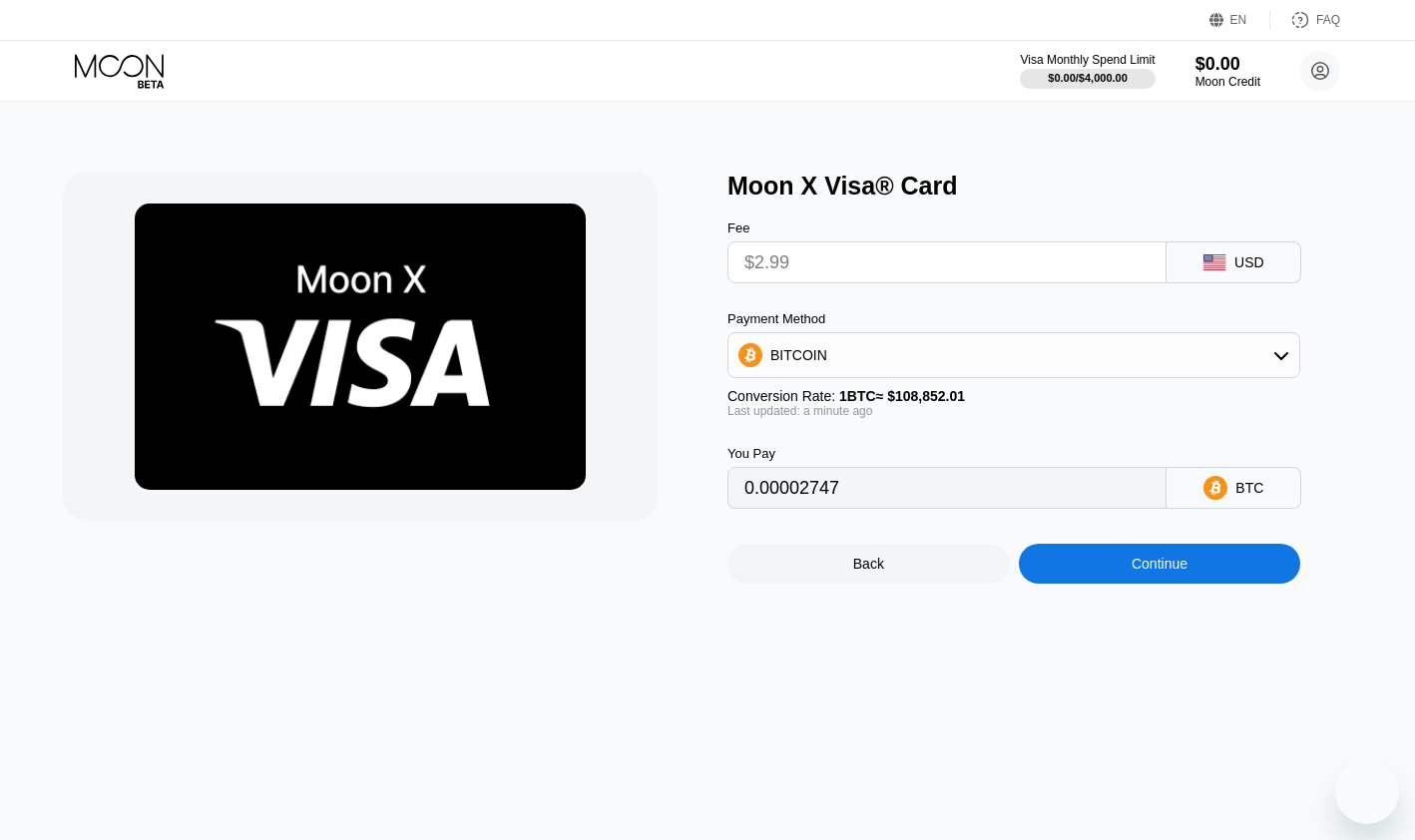 scroll, scrollTop: 0, scrollLeft: 0, axis: both 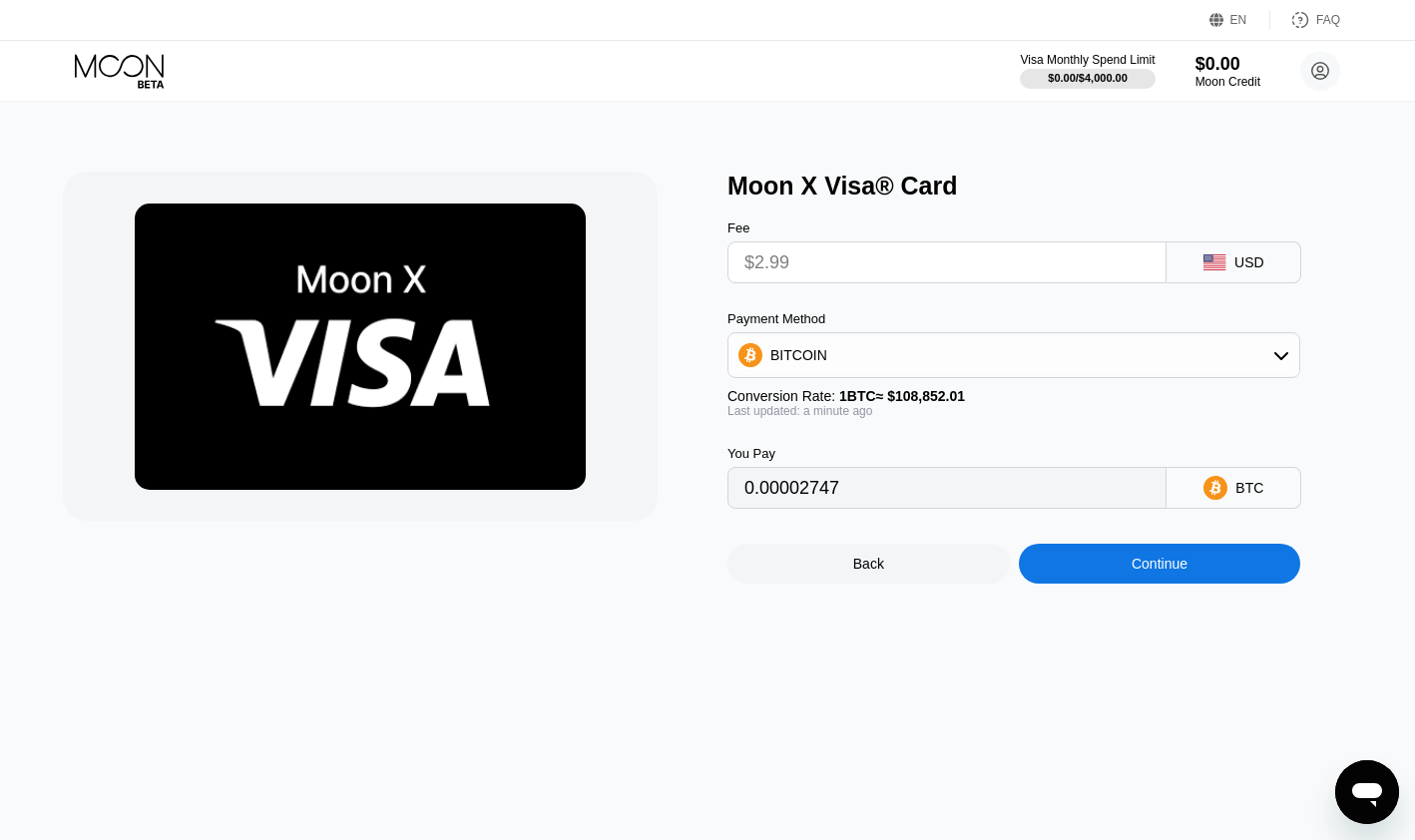 click on "Moon X Visa® Card" at bounding box center [1050, 186] 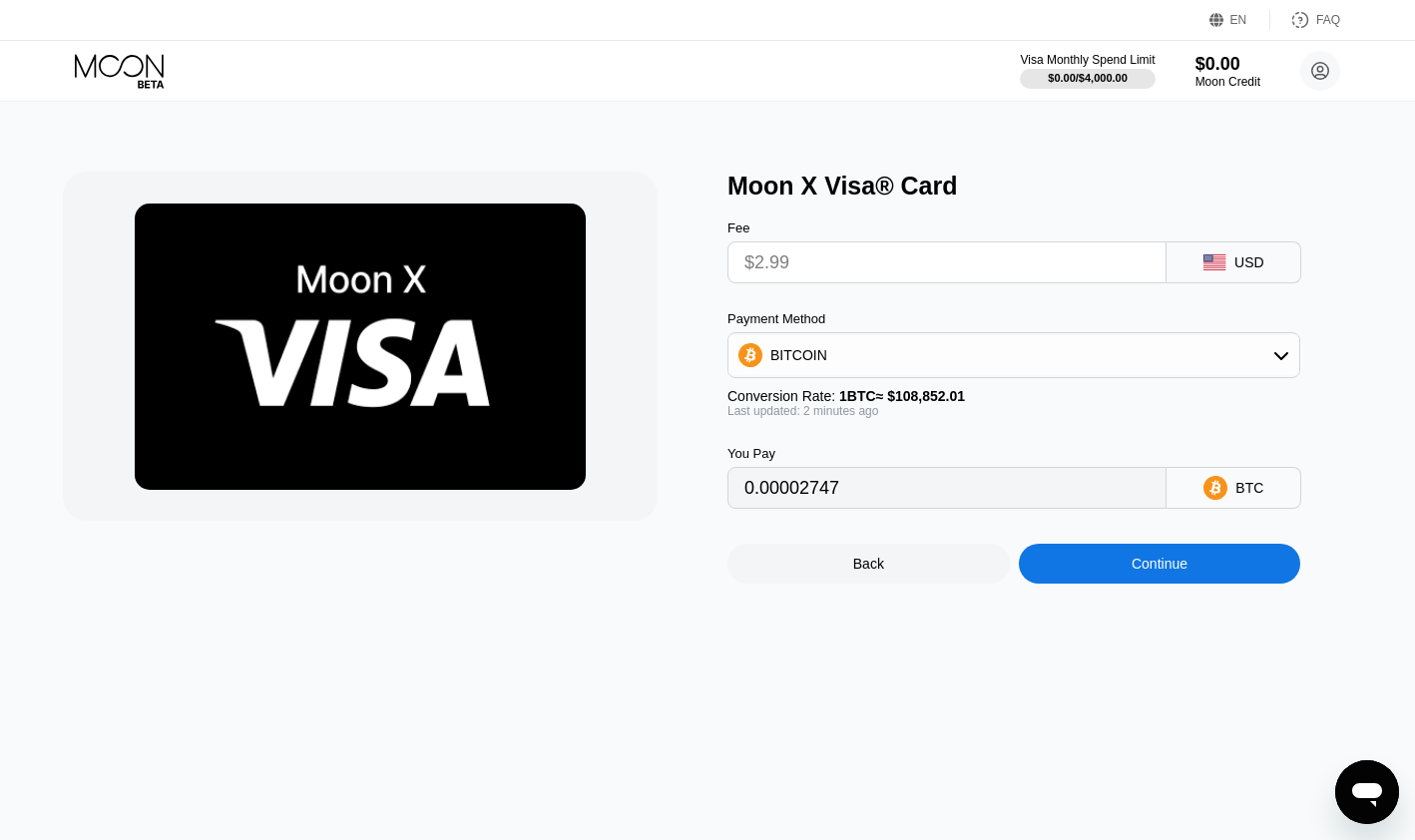 type on "0.00002746" 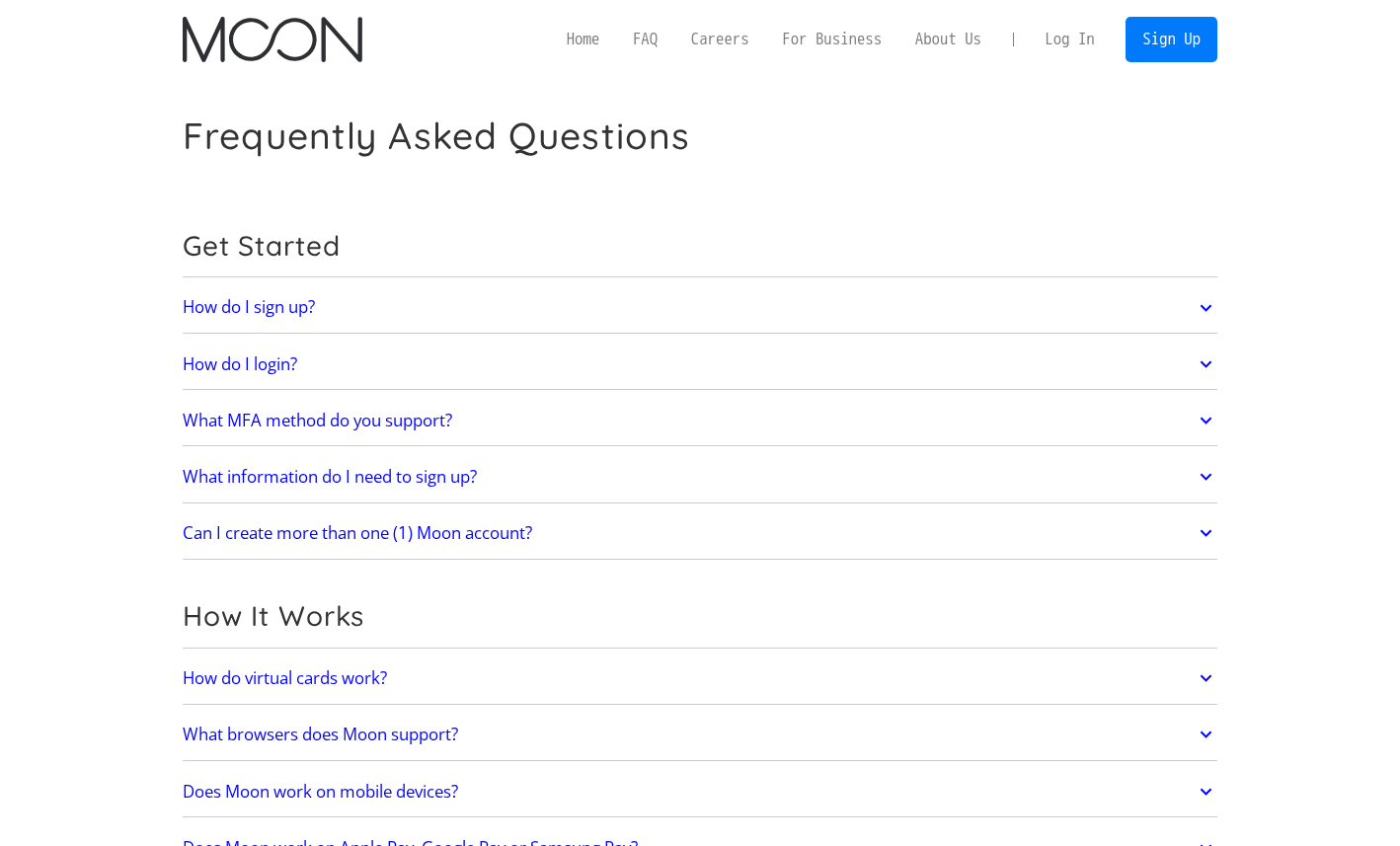 scroll, scrollTop: 0, scrollLeft: 0, axis: both 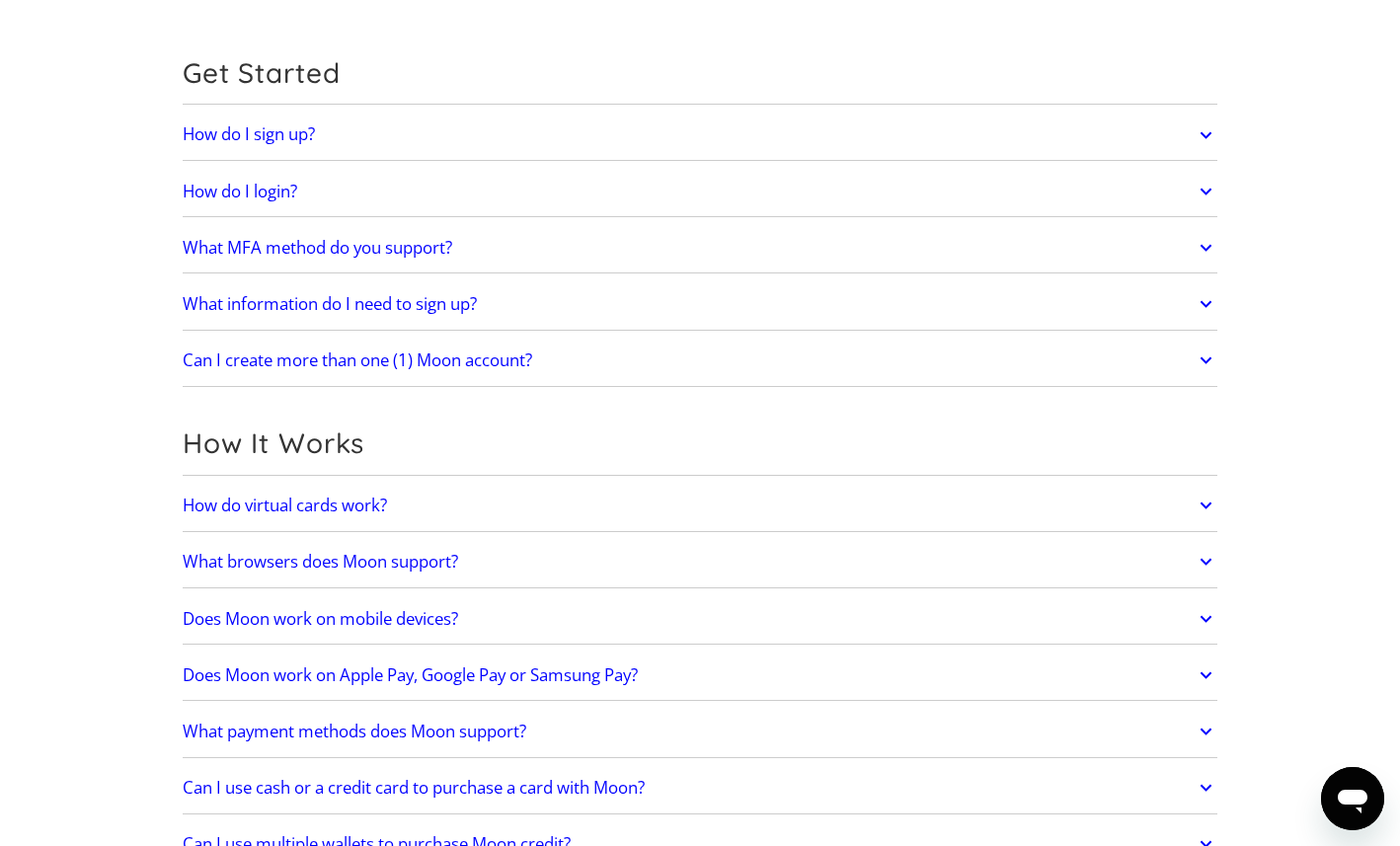 click on "How do virtual cards work?" at bounding box center (700, 505) 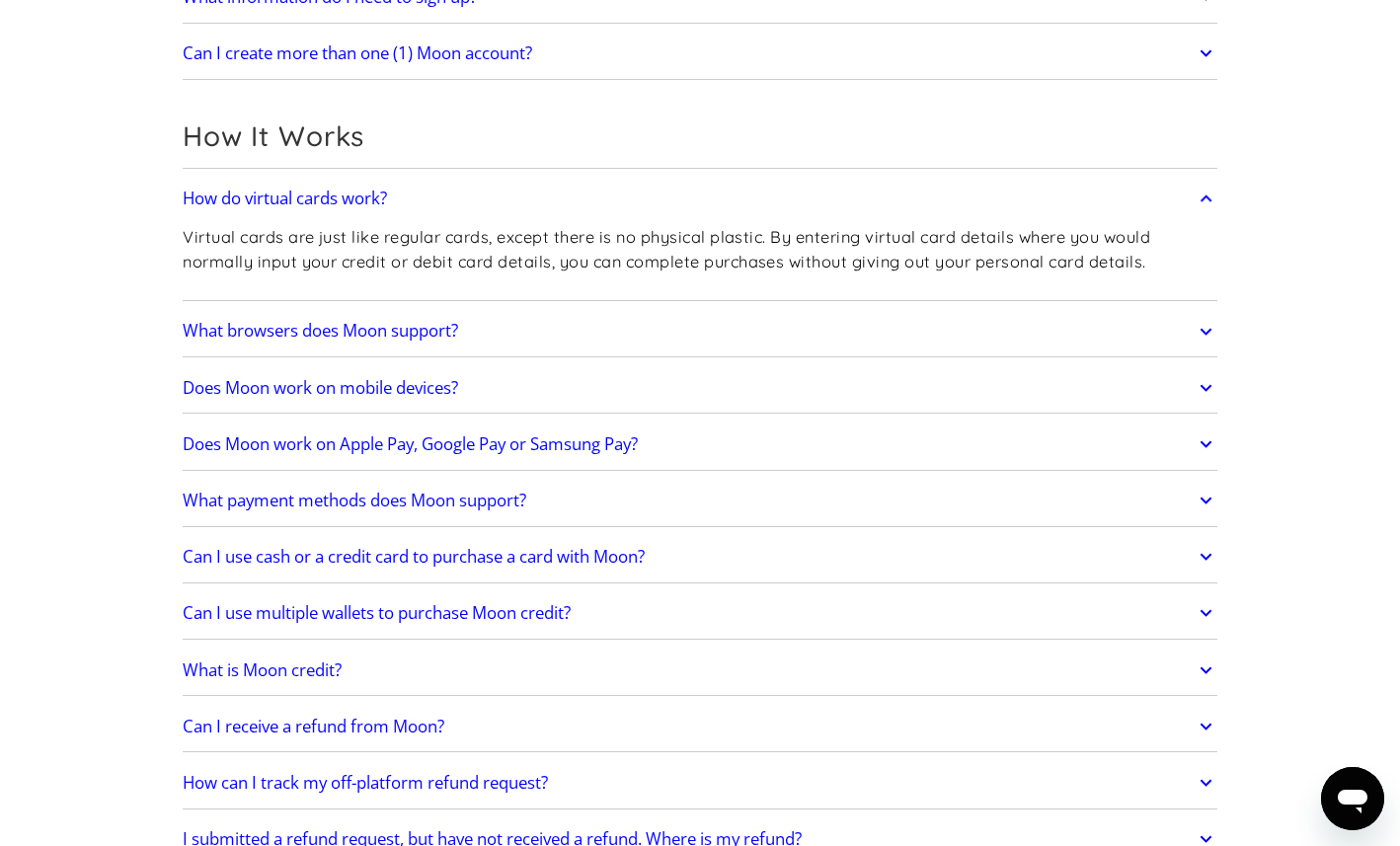 scroll, scrollTop: 546, scrollLeft: 0, axis: vertical 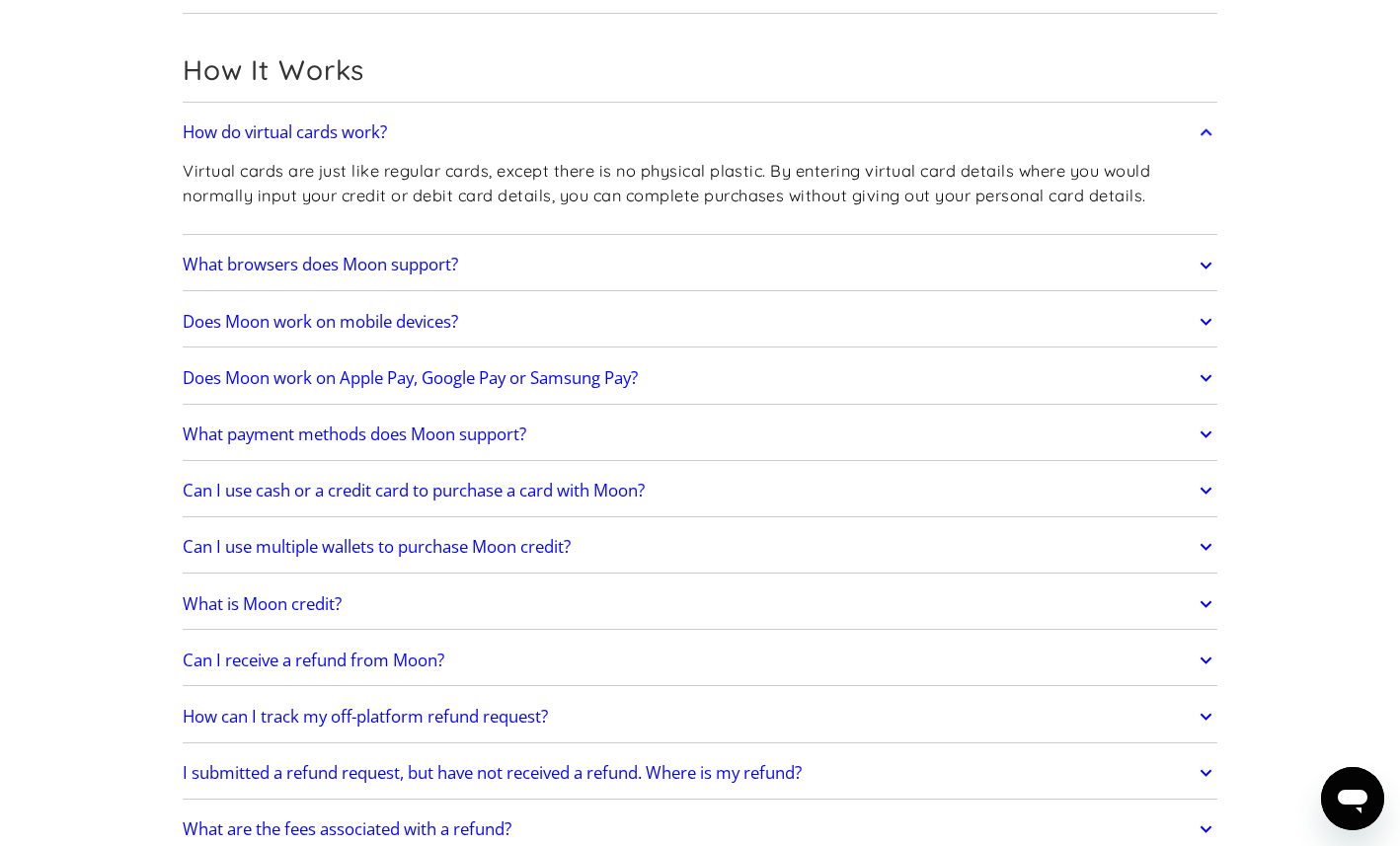click on "What is Moon credit?" at bounding box center (700, 604) 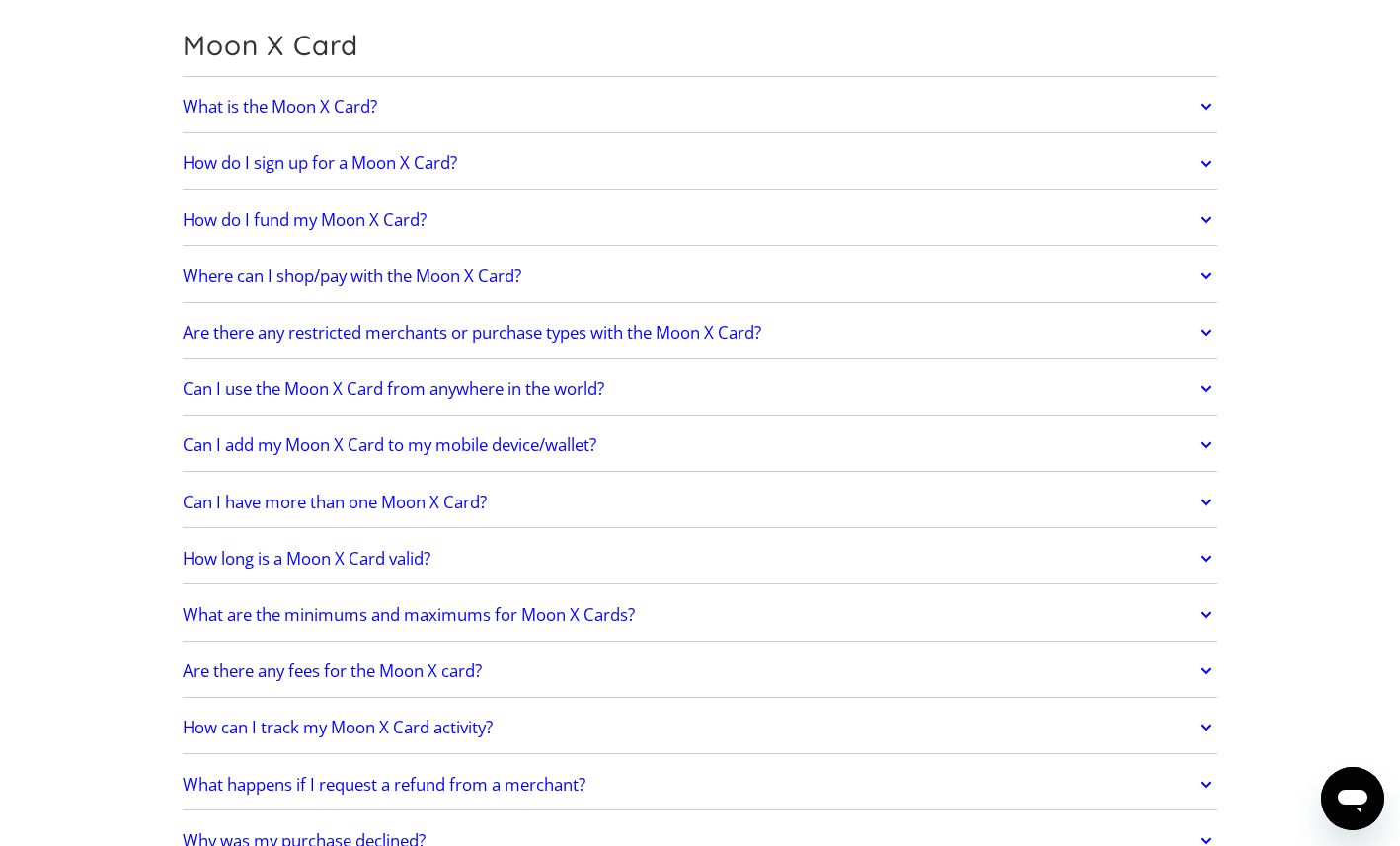 scroll, scrollTop: 1382, scrollLeft: 0, axis: vertical 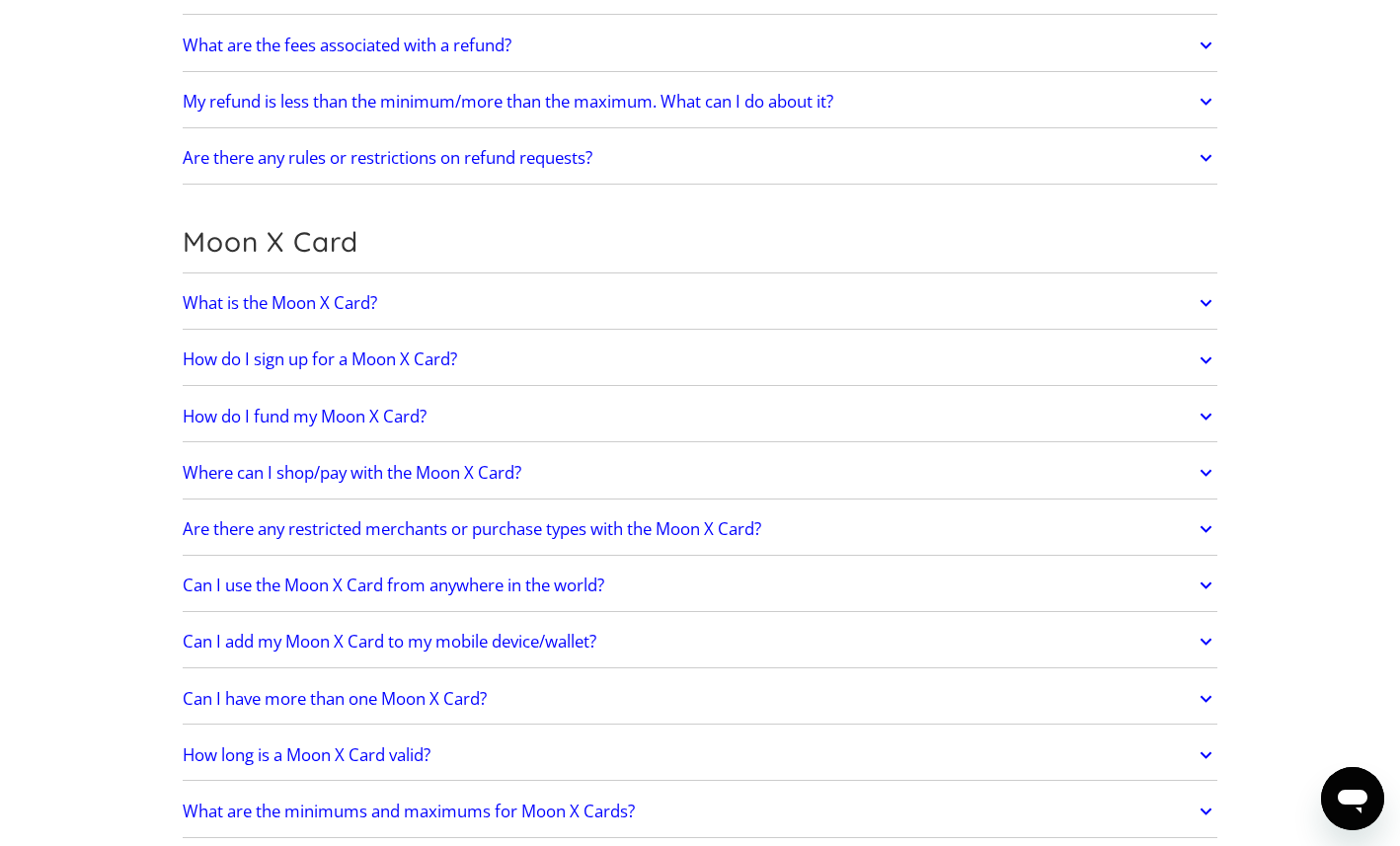 click on "What is the Moon X Card?" at bounding box center [700, 303] 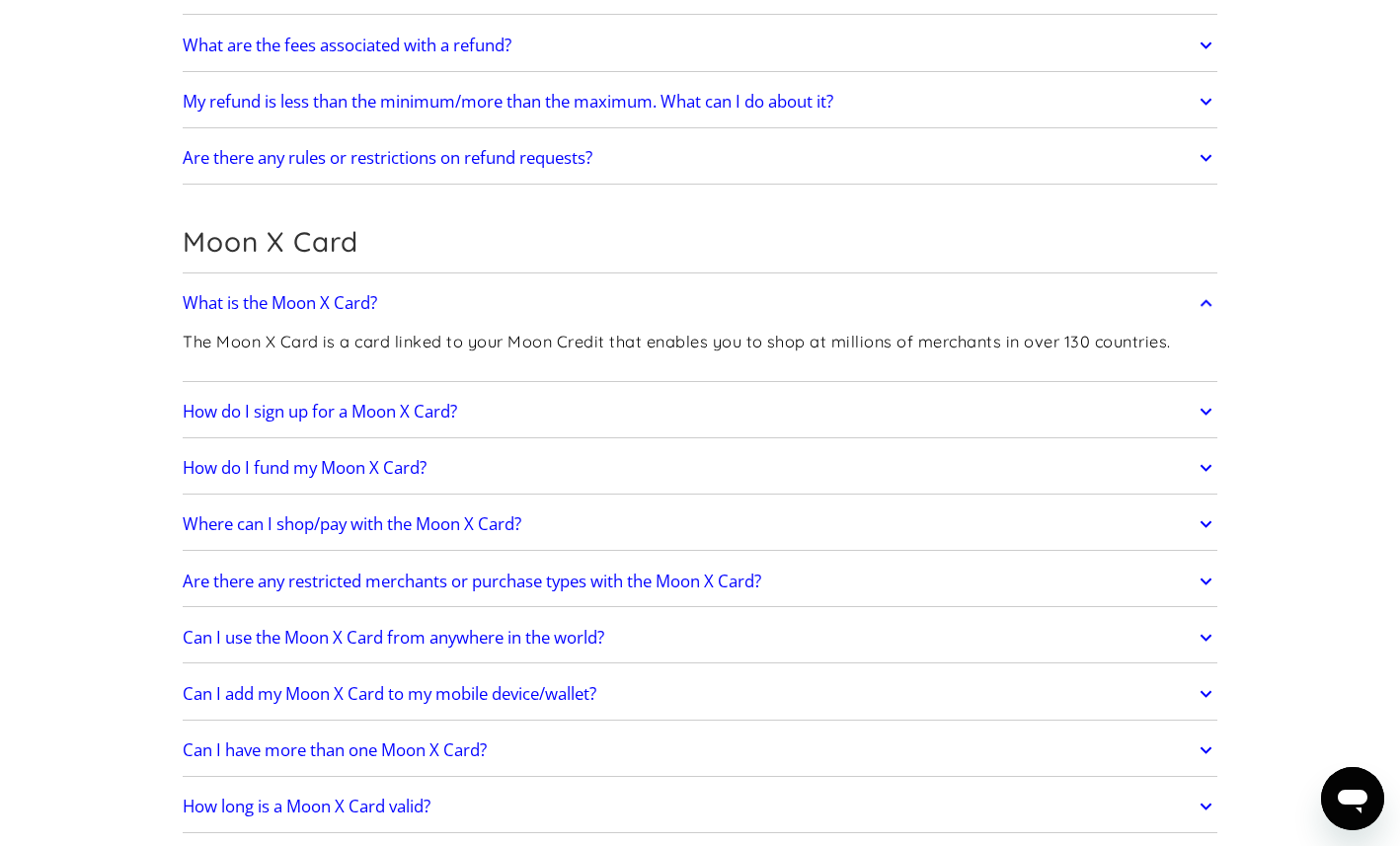 click on "How do I sign up for a Moon X Card?" at bounding box center [700, 412] 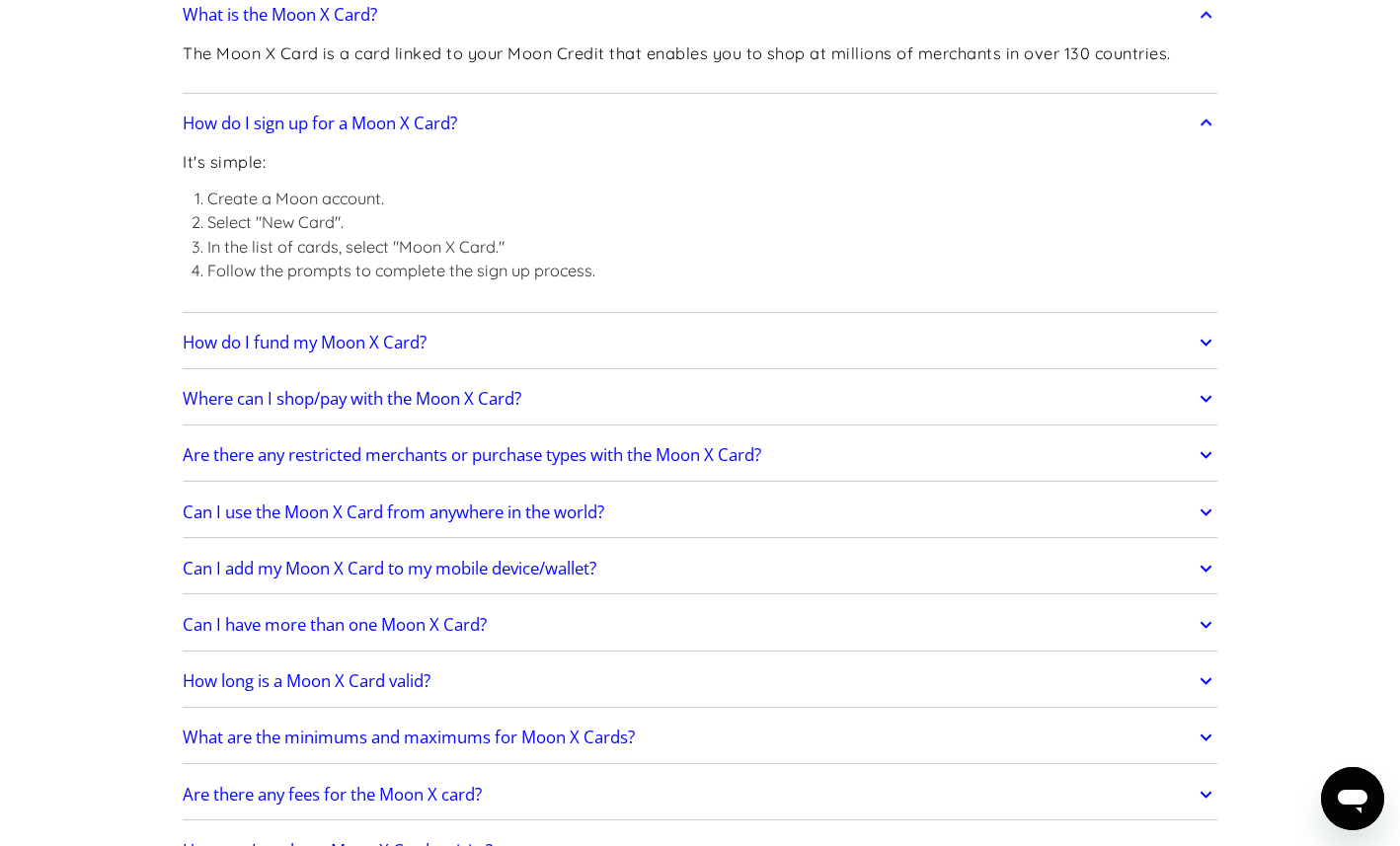 scroll, scrollTop: 1698, scrollLeft: 0, axis: vertical 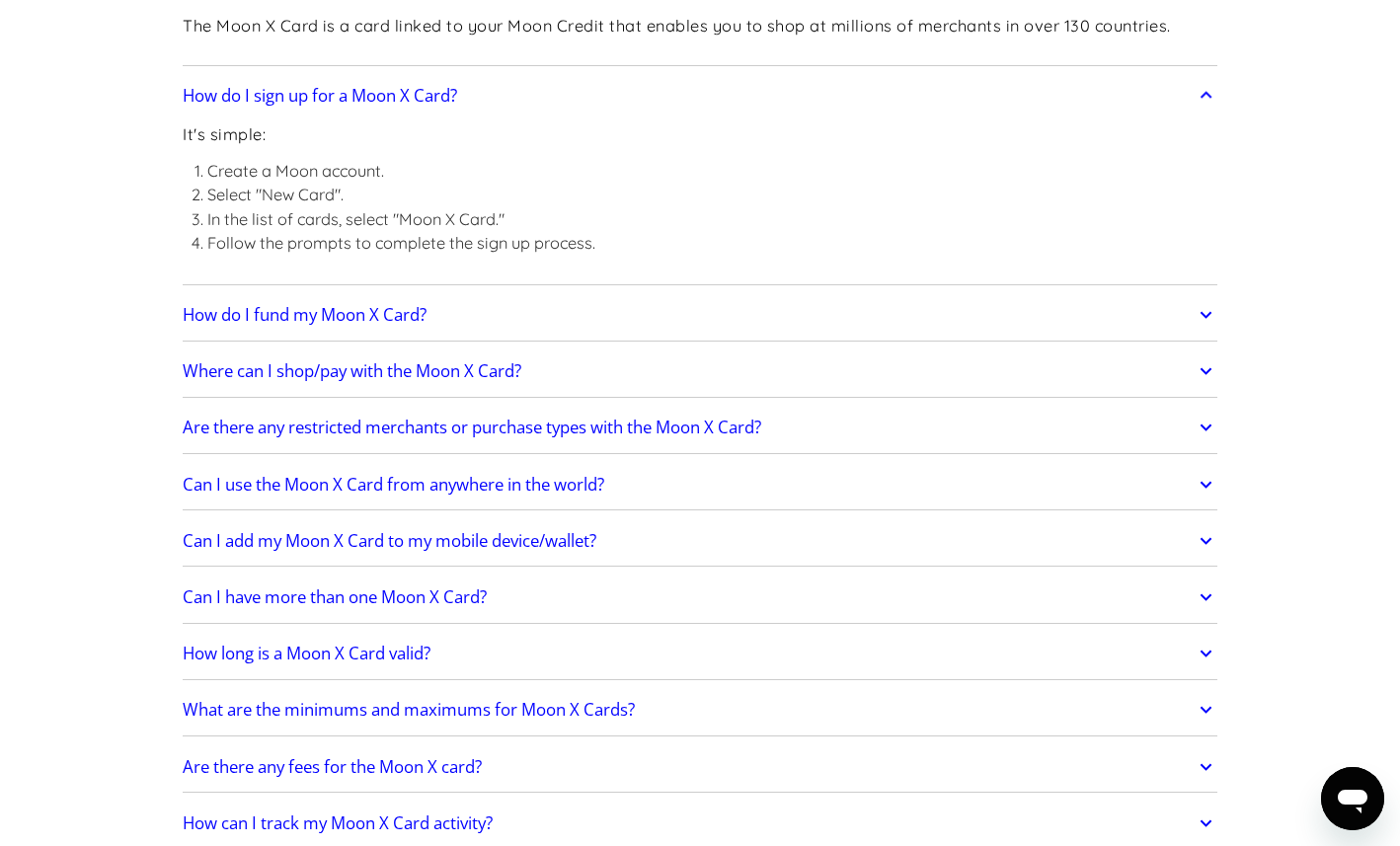 click on "Can I have more than one Moon X Card?" at bounding box center (700, 597) 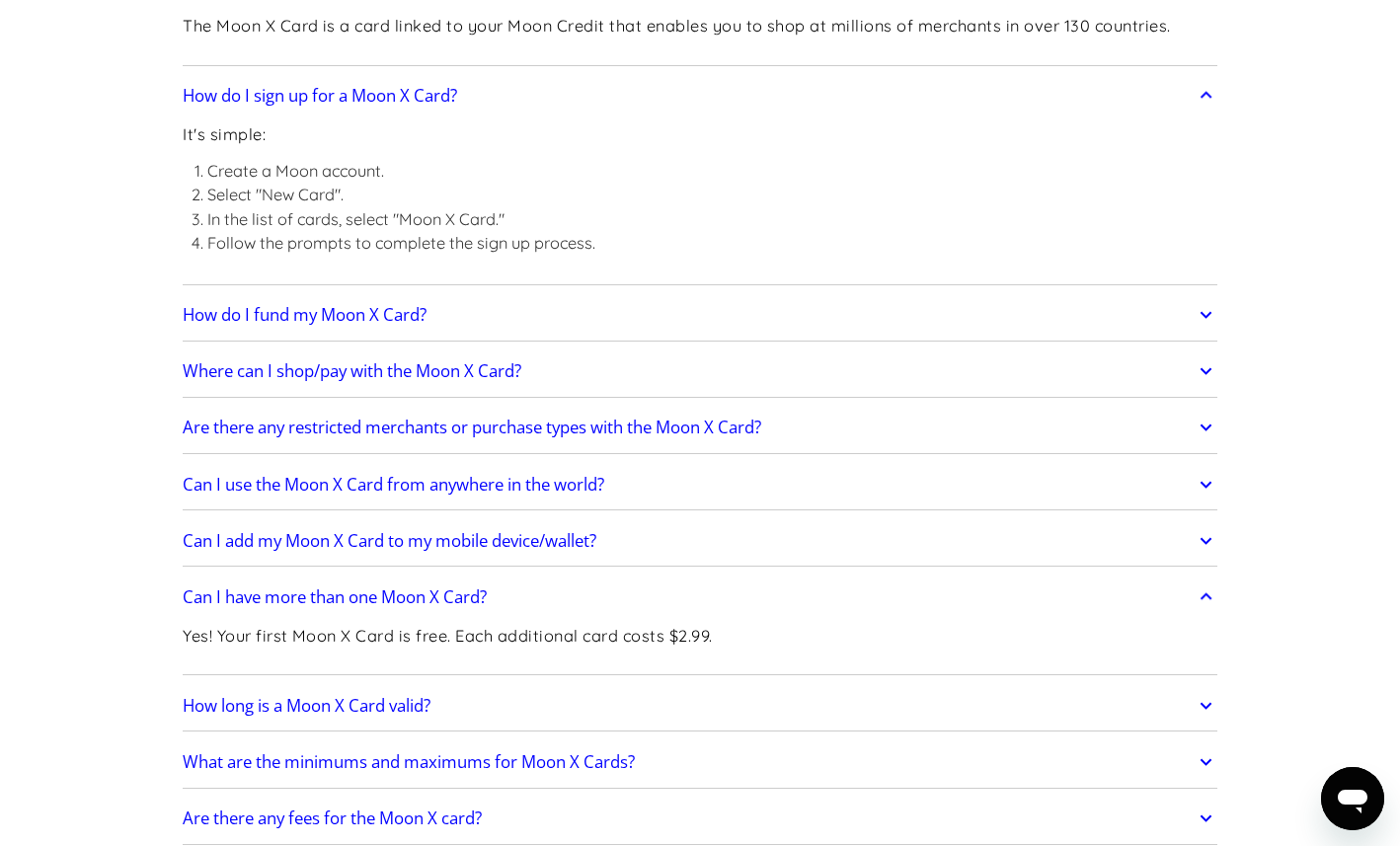 click on "Can I have more than one Moon X Card?" at bounding box center [700, 597] 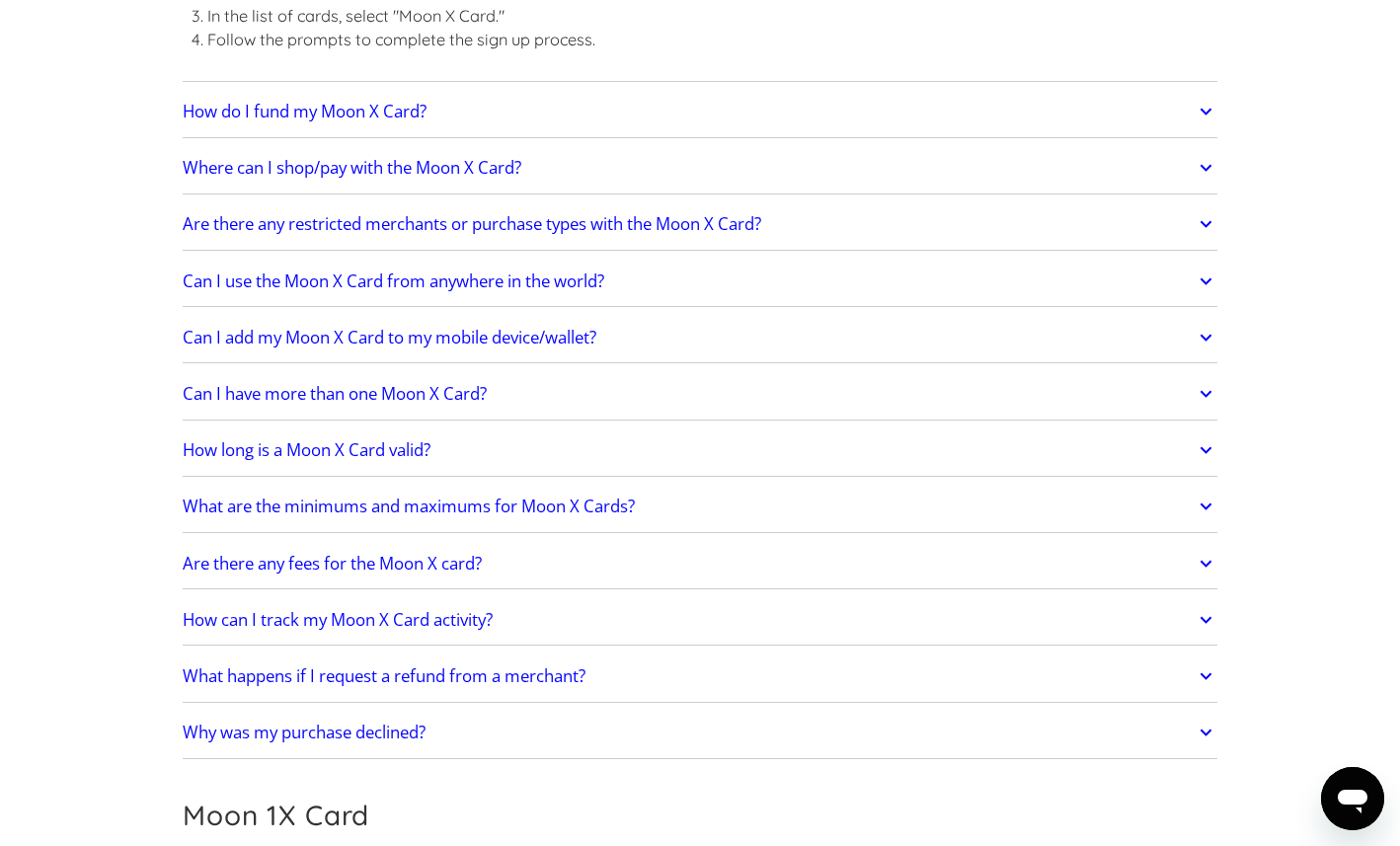 scroll, scrollTop: 1904, scrollLeft: 0, axis: vertical 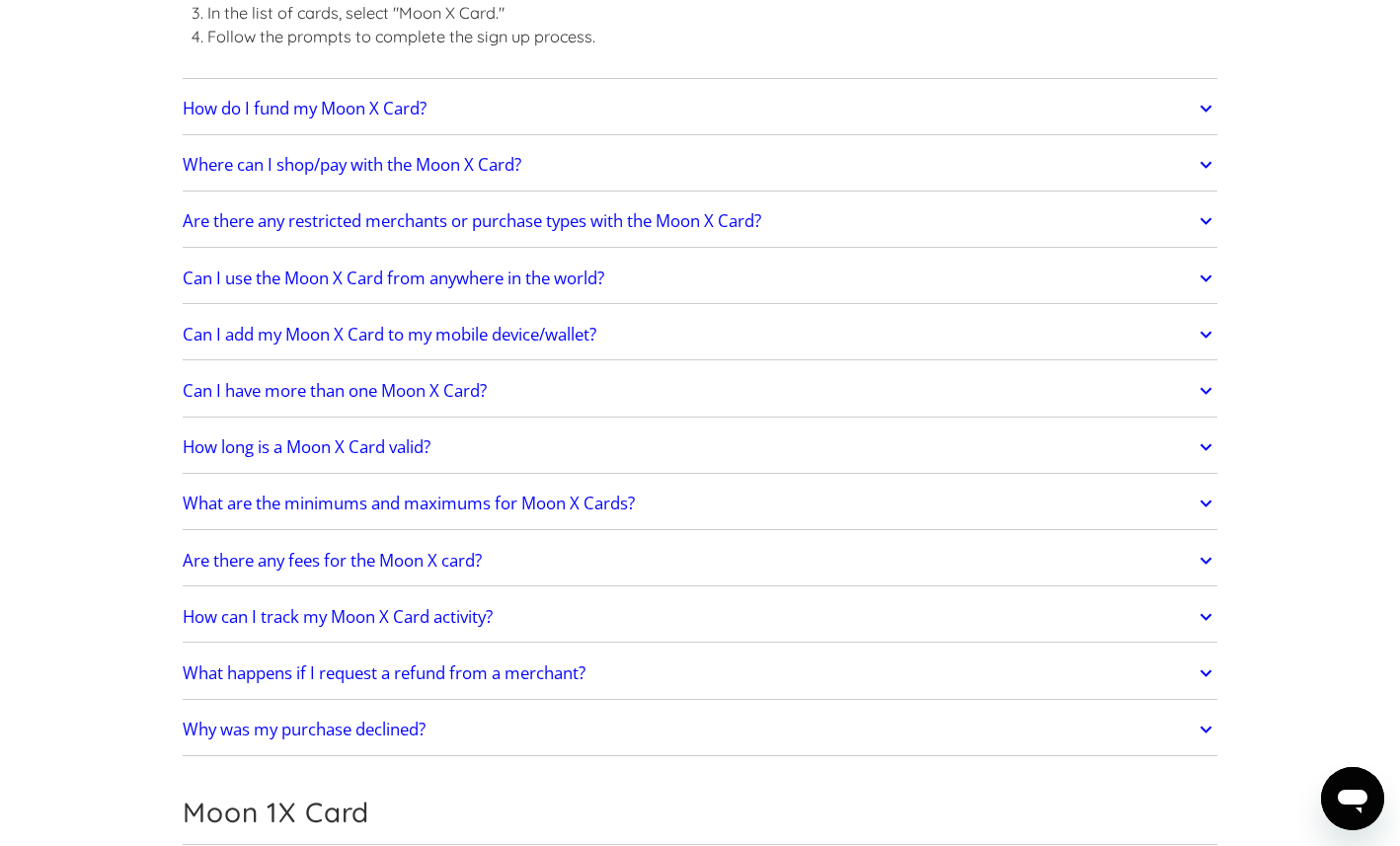 click on "Are there any fees for the Moon X card?" at bounding box center (700, 561) 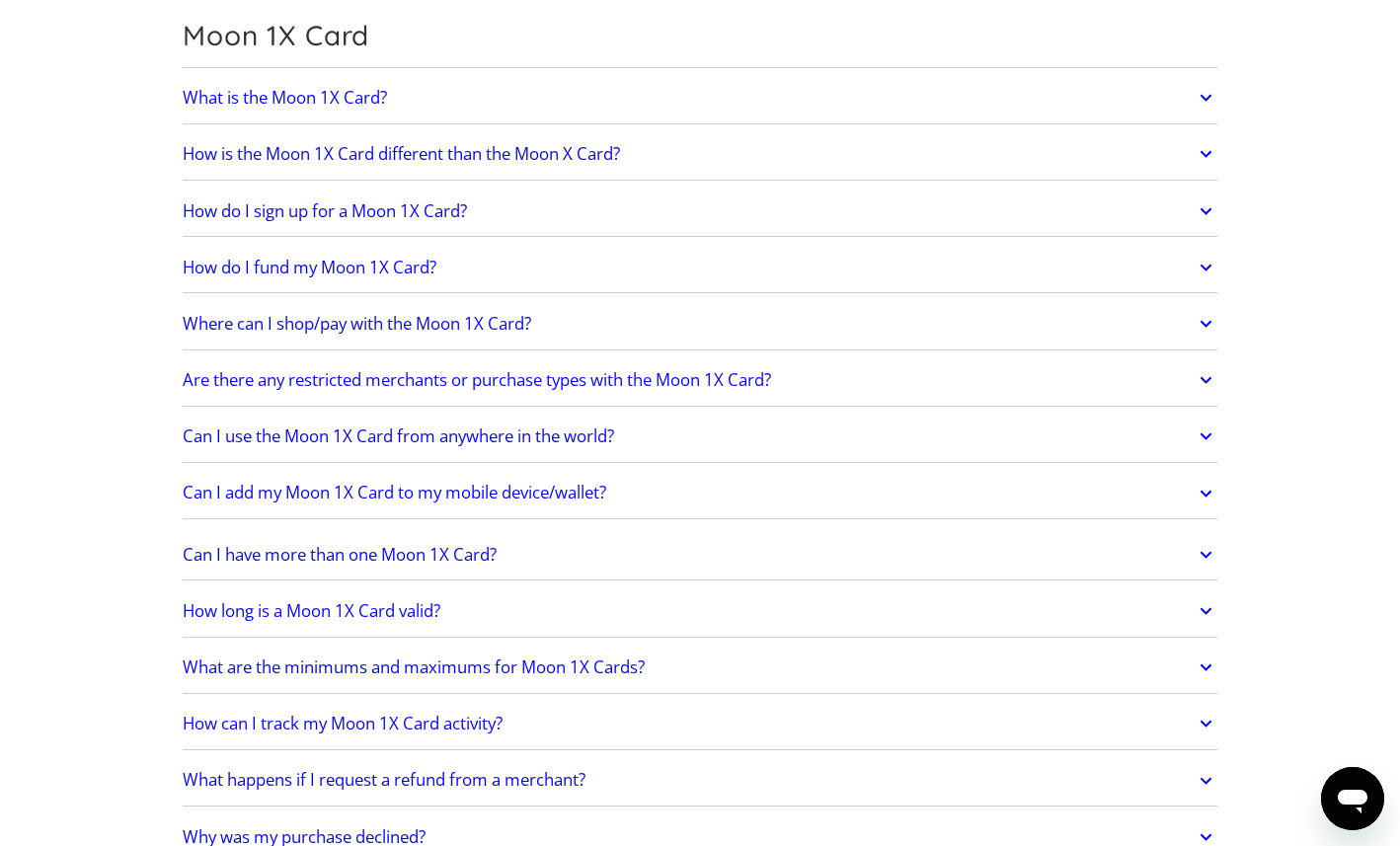 scroll, scrollTop: 2743, scrollLeft: 0, axis: vertical 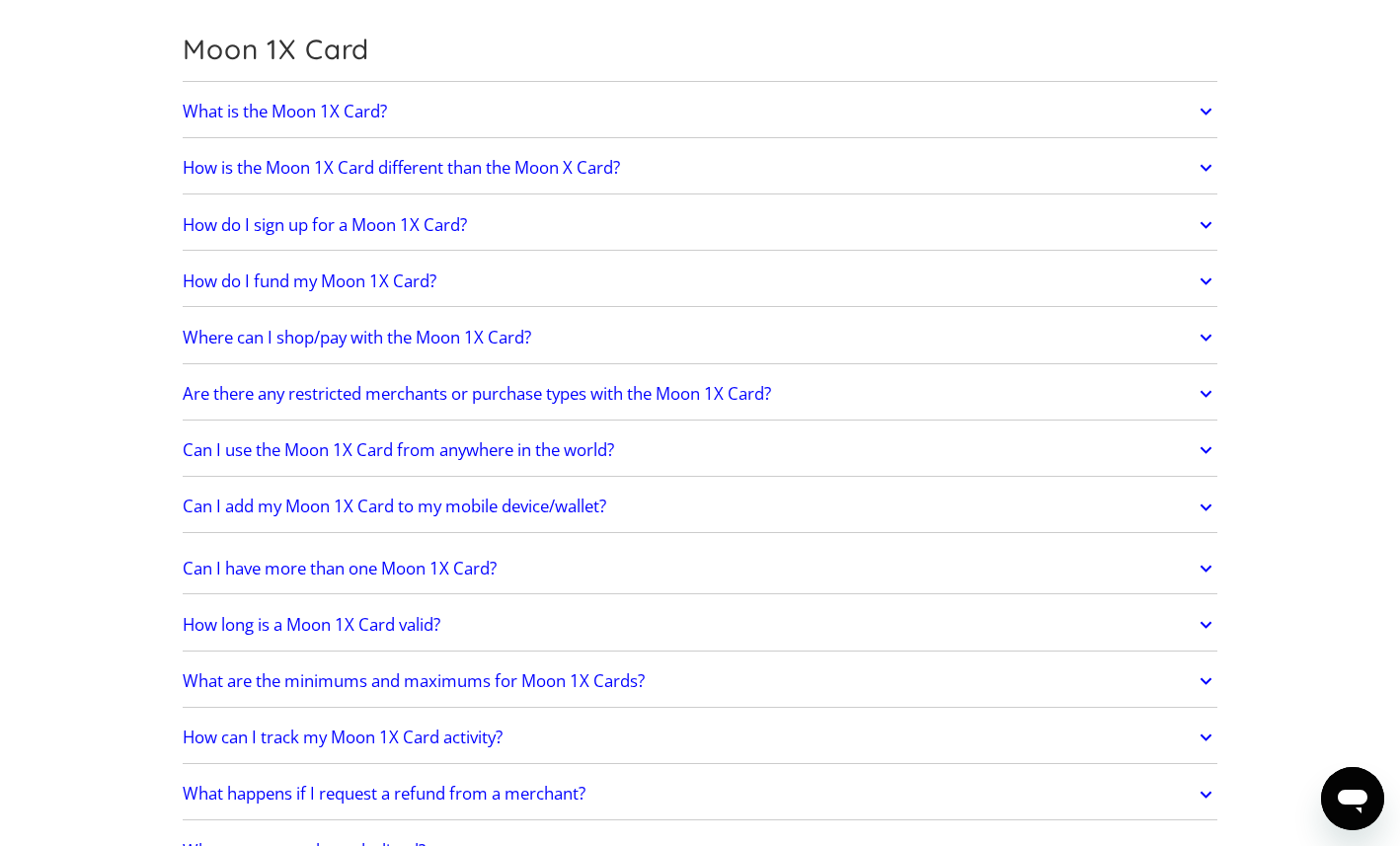 click on "How is the Moon 1X Card different than the Moon X Card?" at bounding box center (700, 168) 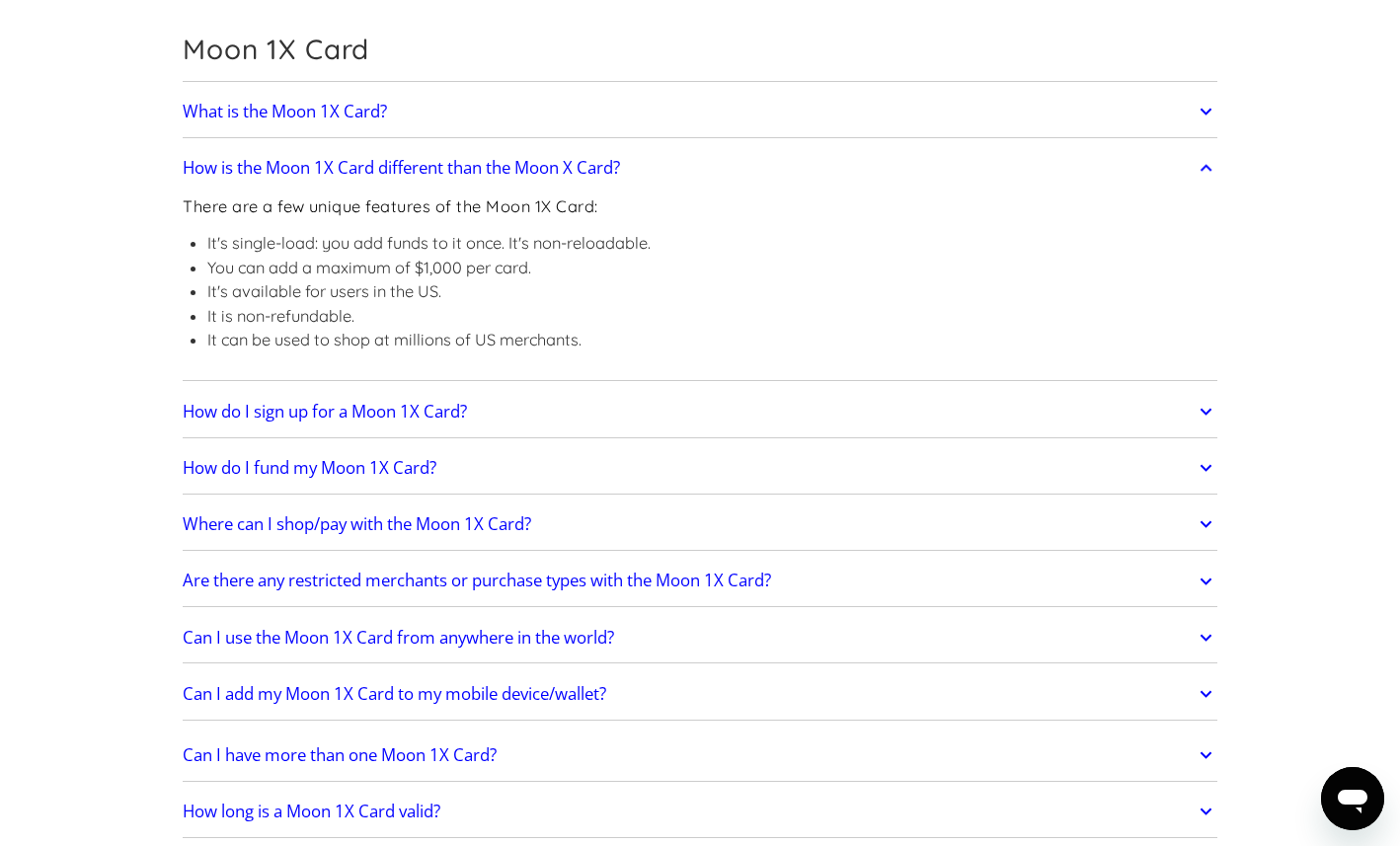 click on "What is the Moon 1X Card?" at bounding box center (700, -1058) 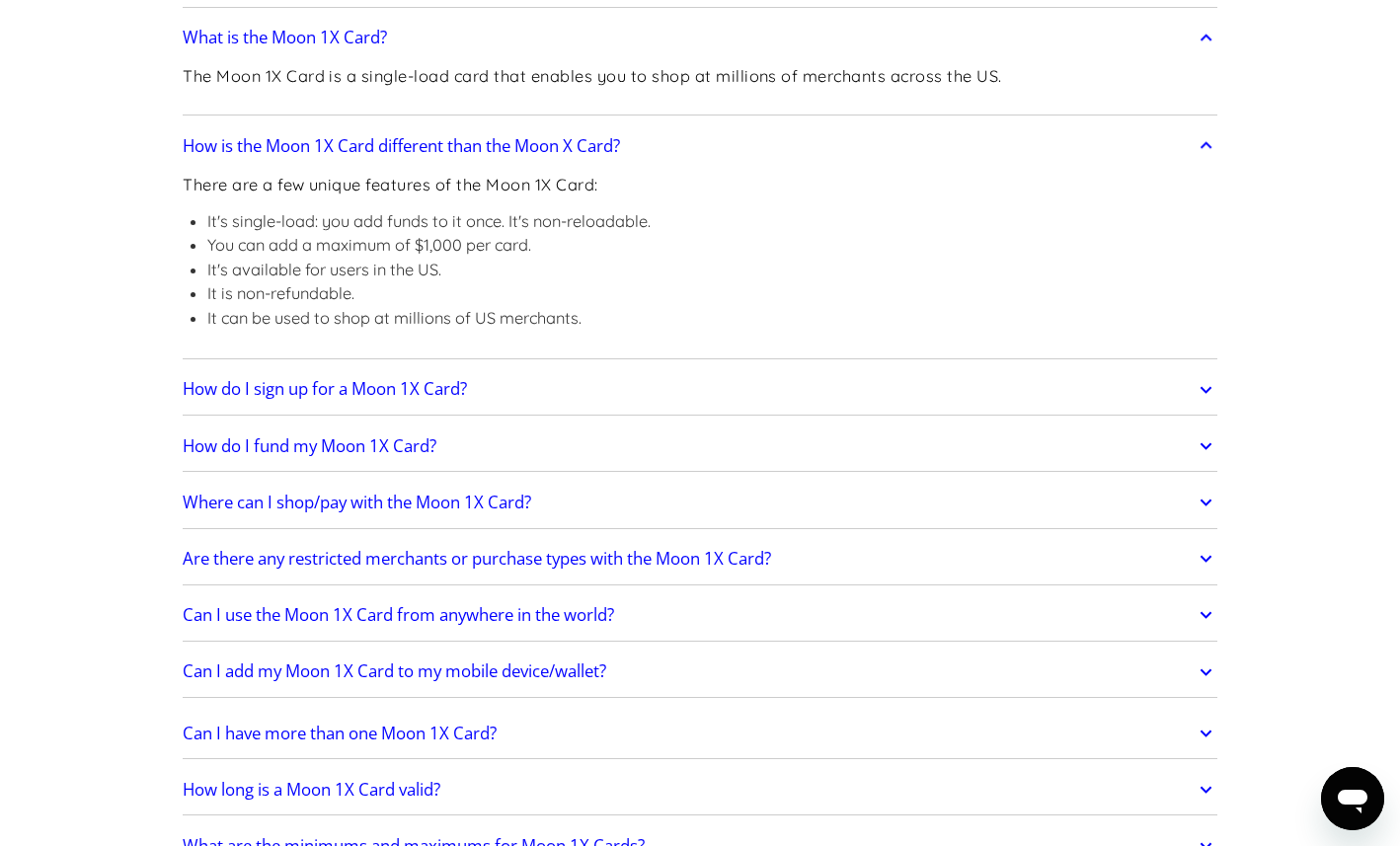 scroll, scrollTop: 2841, scrollLeft: 0, axis: vertical 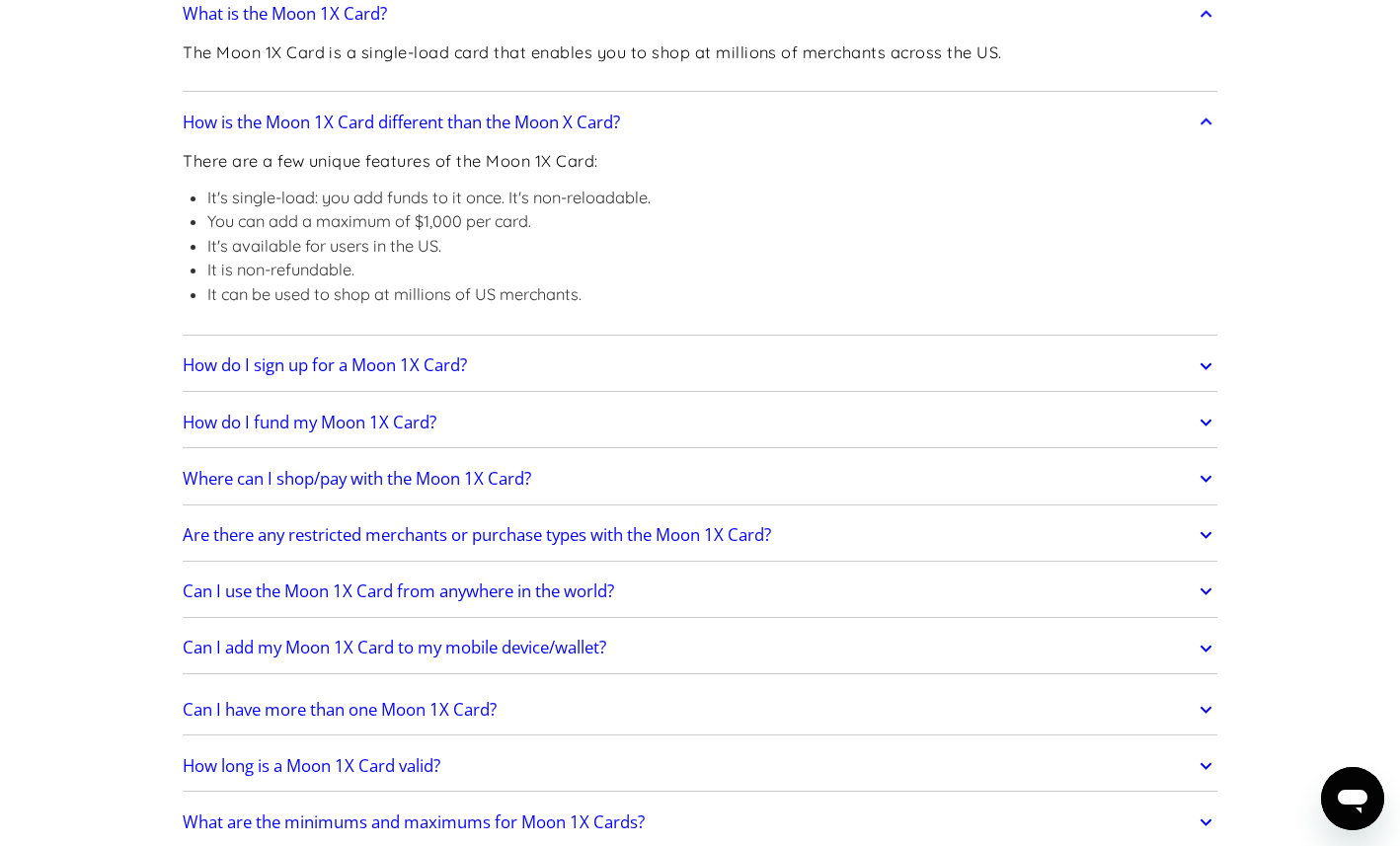 click on "How do I fund my Moon 1X Card?" at bounding box center [700, -828] 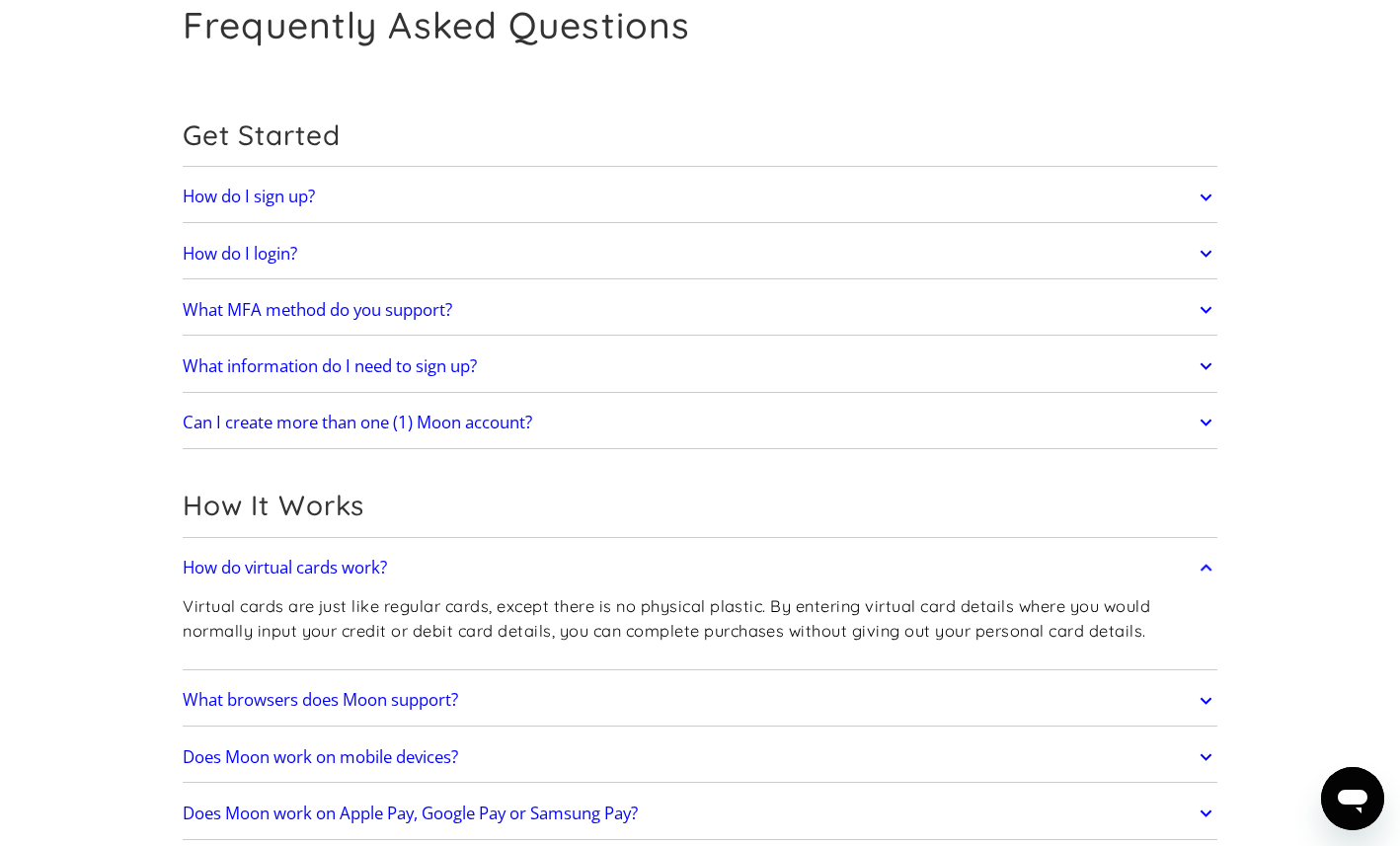 scroll, scrollTop: 0, scrollLeft: 0, axis: both 